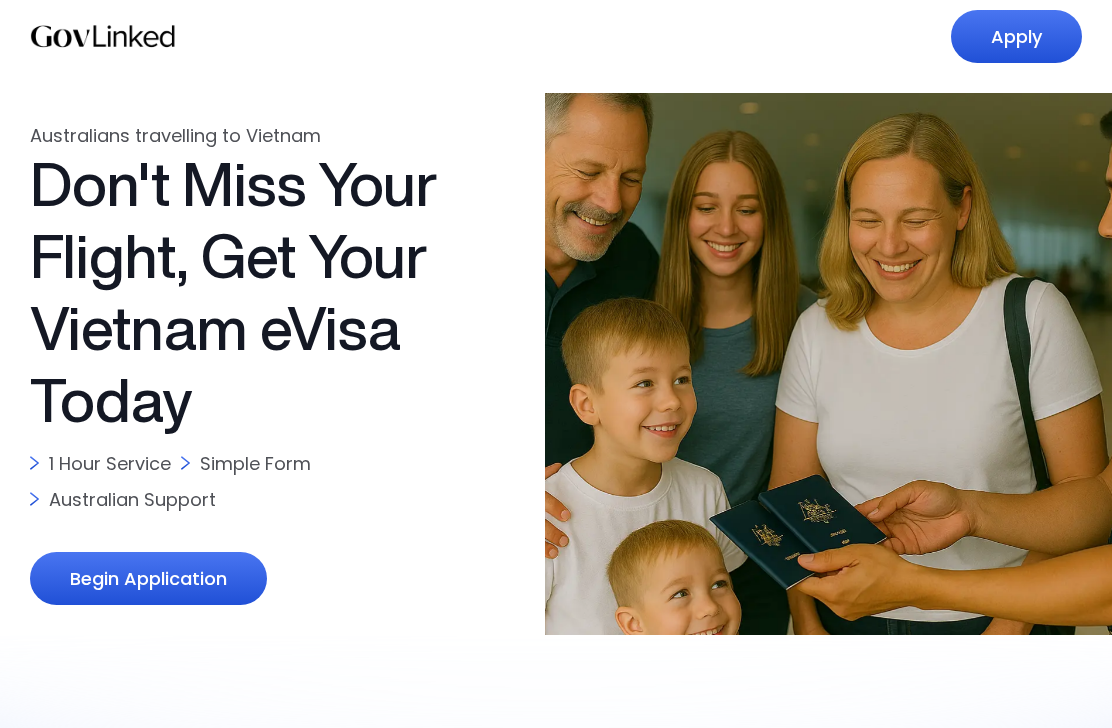 scroll, scrollTop: 0, scrollLeft: 0, axis: both 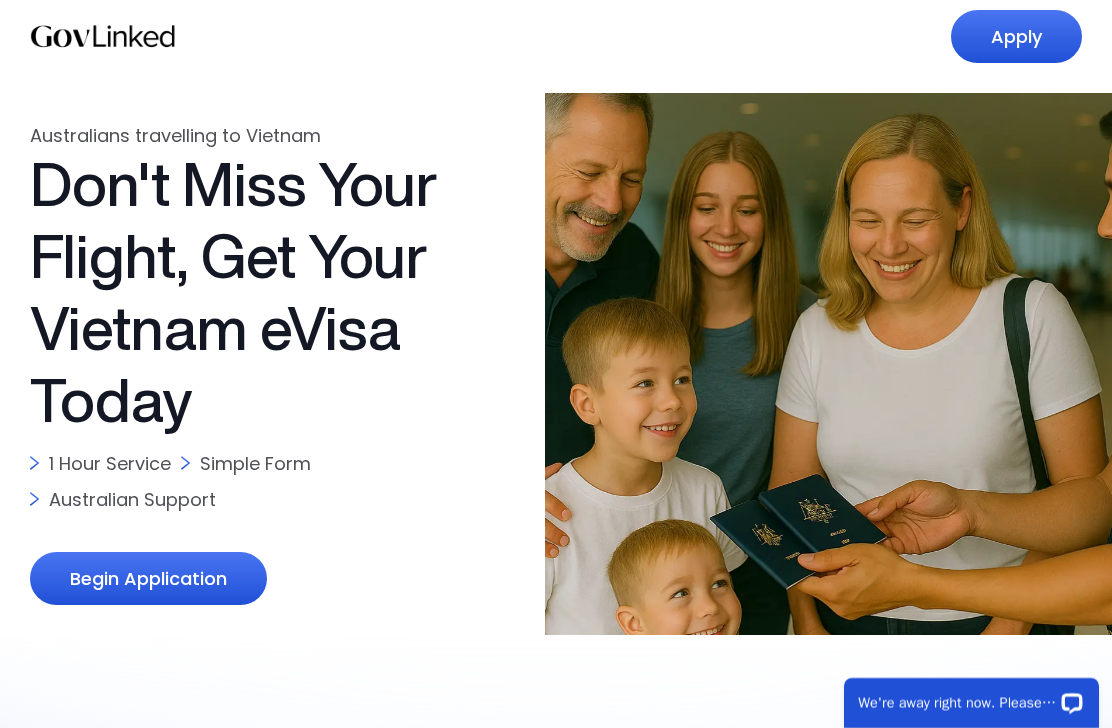 click on "Begin Application" at bounding box center [148, 578] 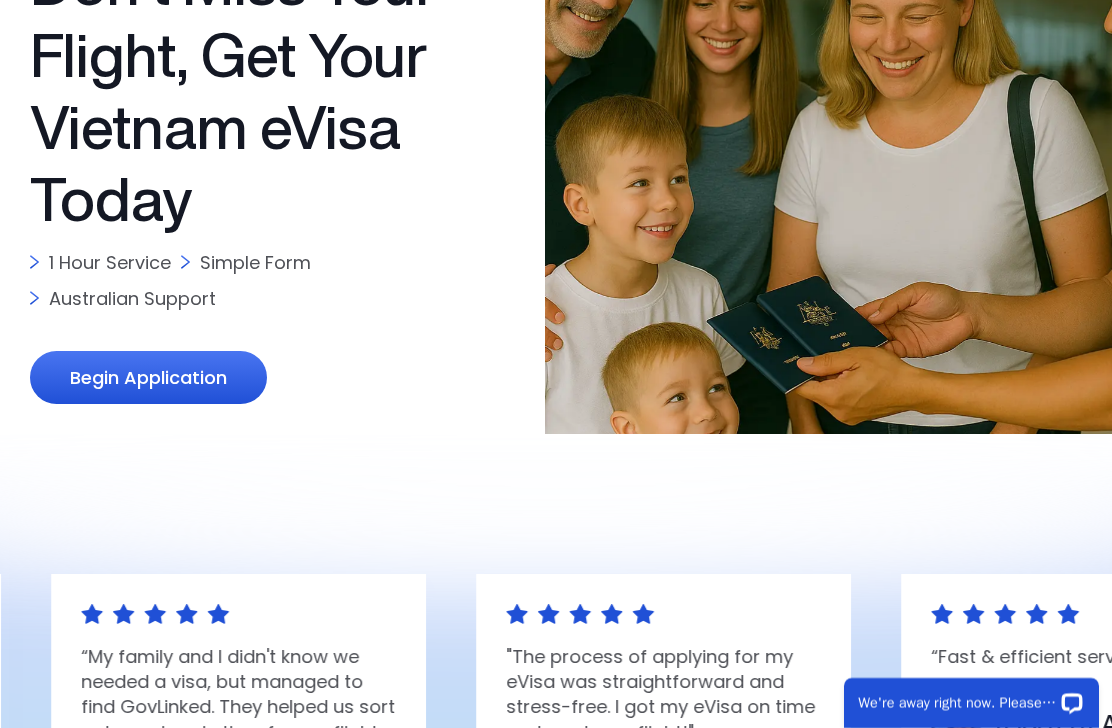 scroll, scrollTop: 210, scrollLeft: 0, axis: vertical 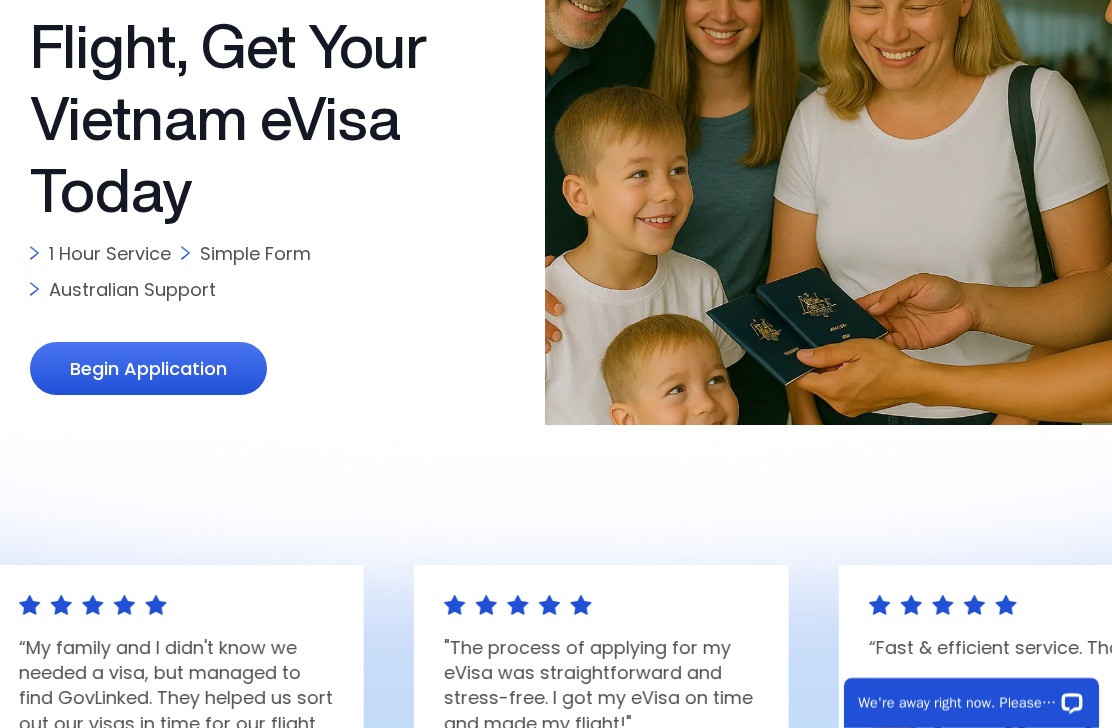 click on "Begin Application" at bounding box center (148, 368) 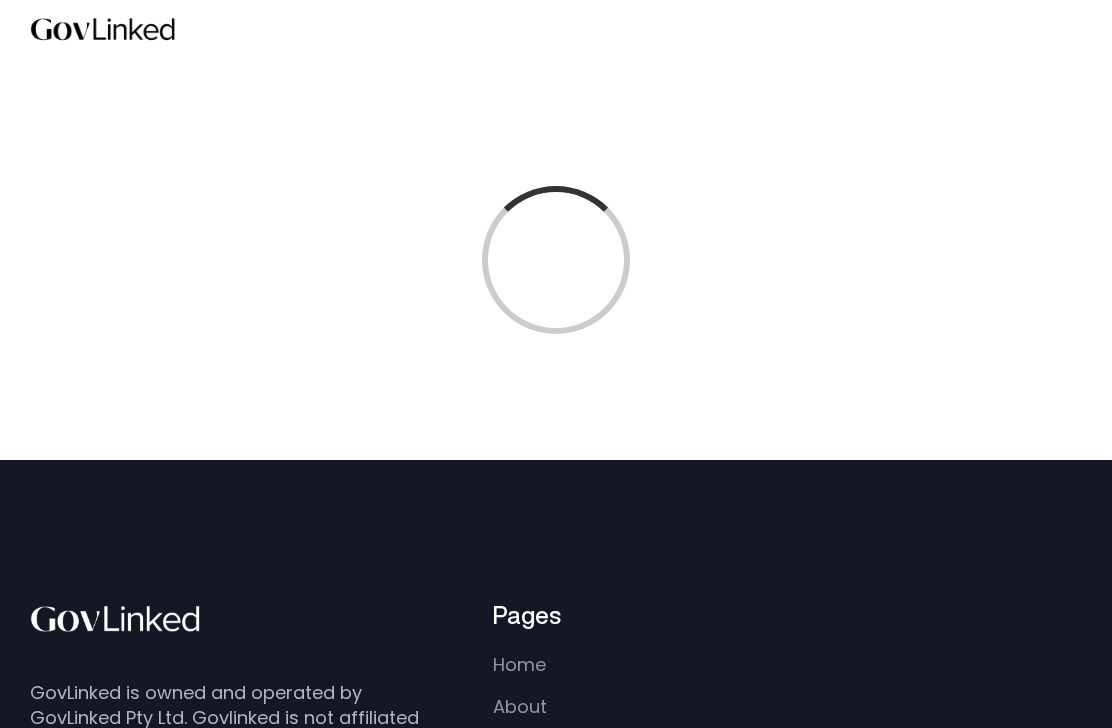 scroll, scrollTop: 0, scrollLeft: 0, axis: both 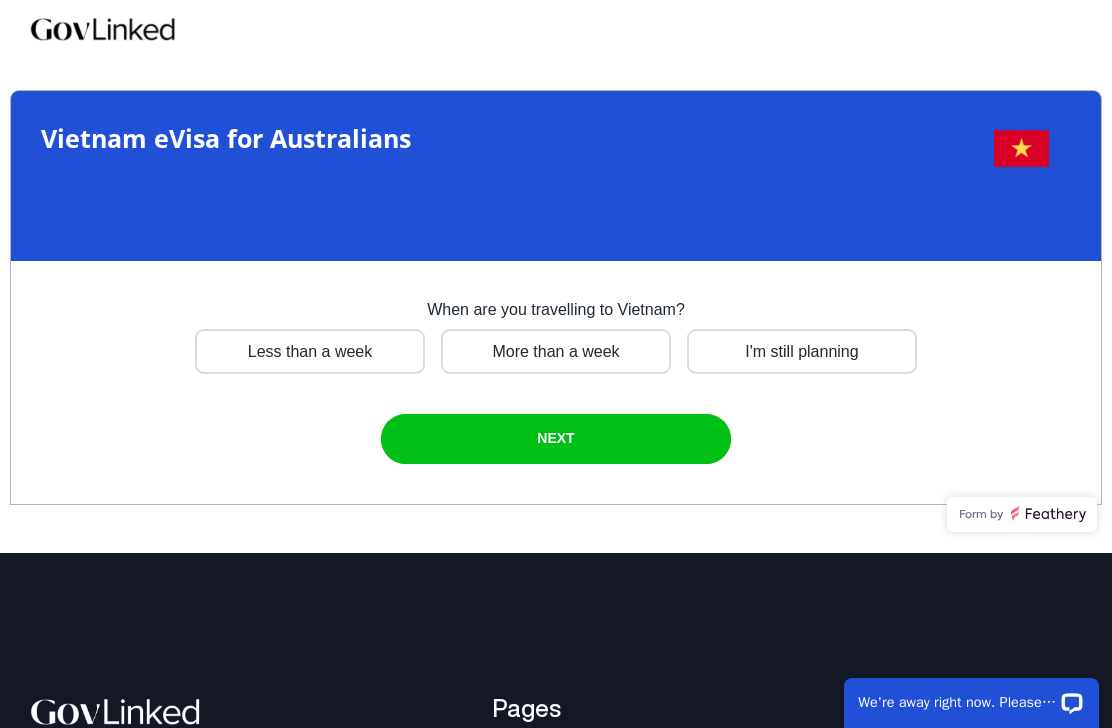 click at bounding box center (310, 351) 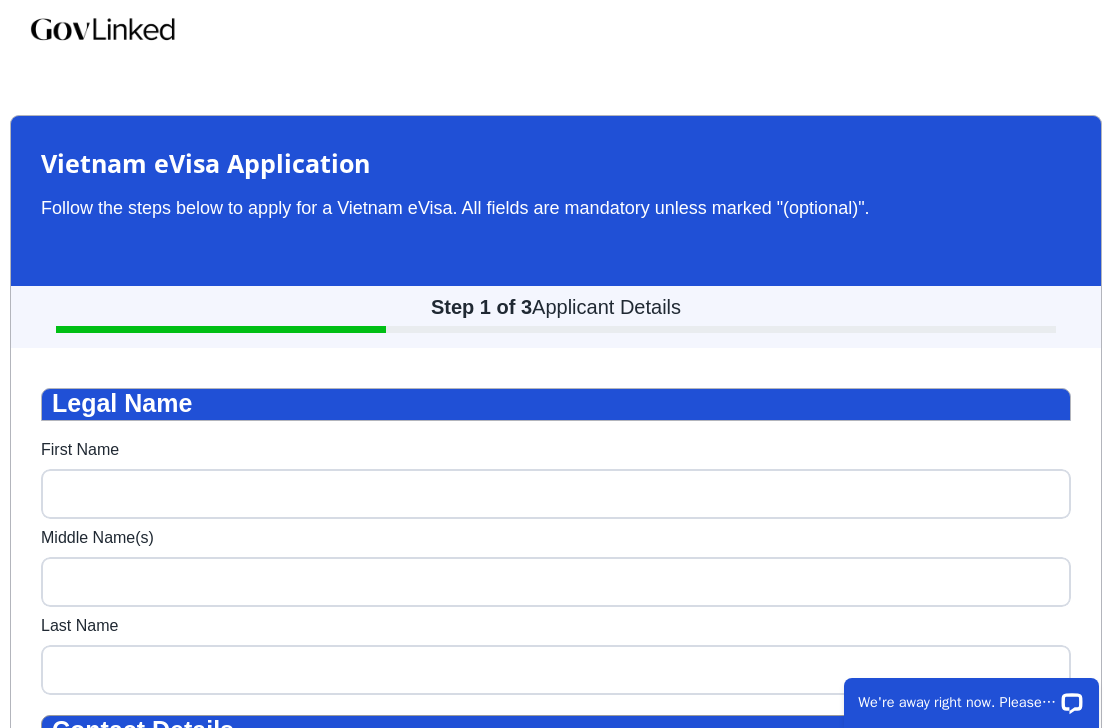 click at bounding box center [556, 308] 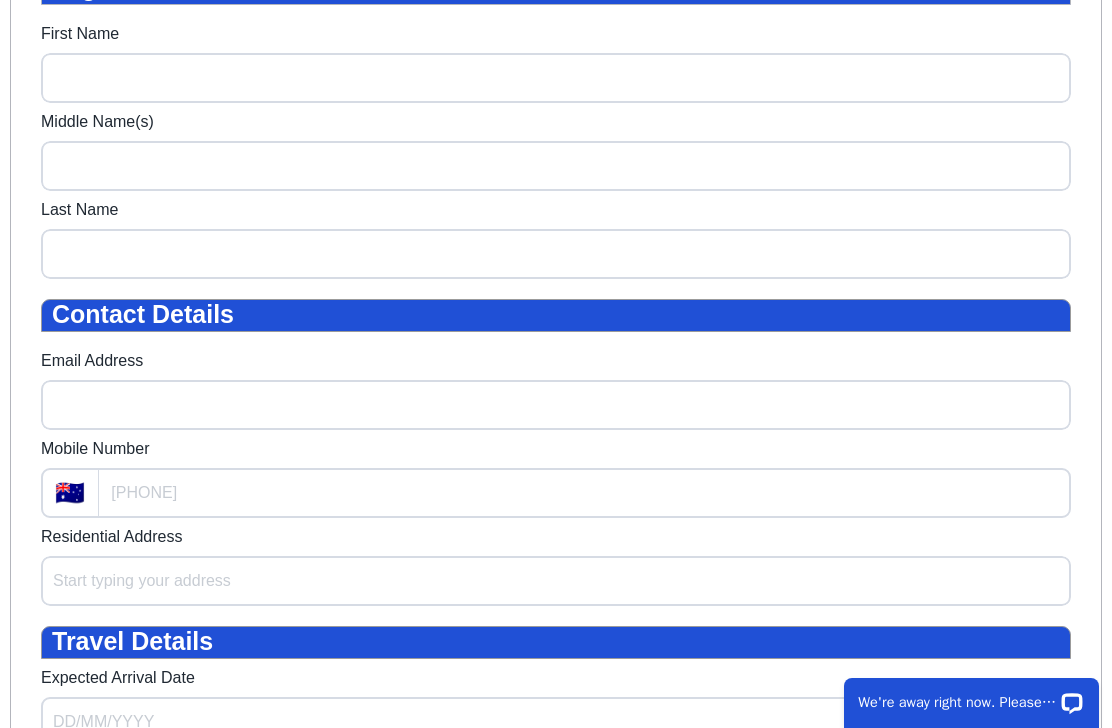 scroll, scrollTop: 0, scrollLeft: 0, axis: both 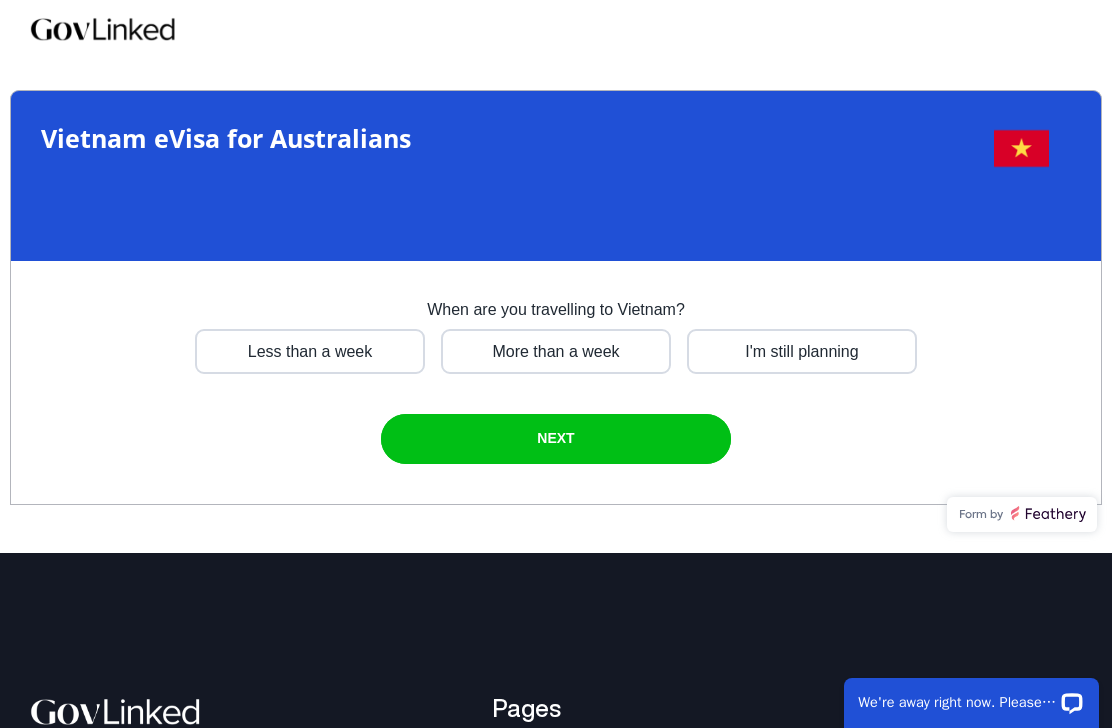 click at bounding box center (310, 351) 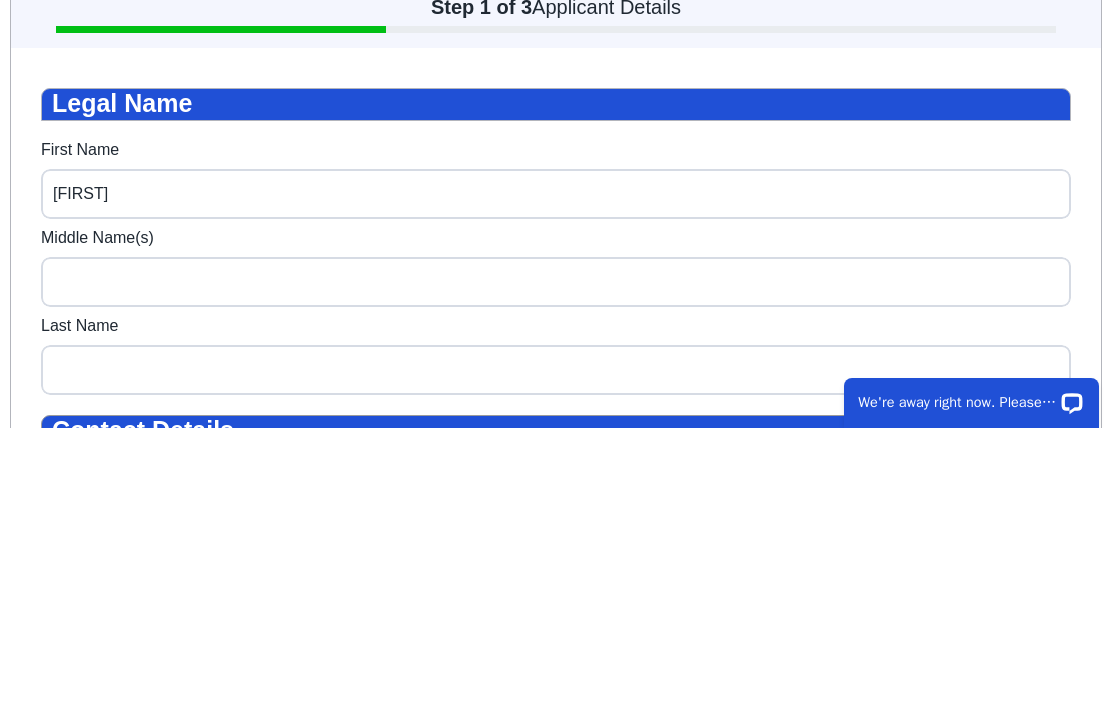 type on "[FIRST]" 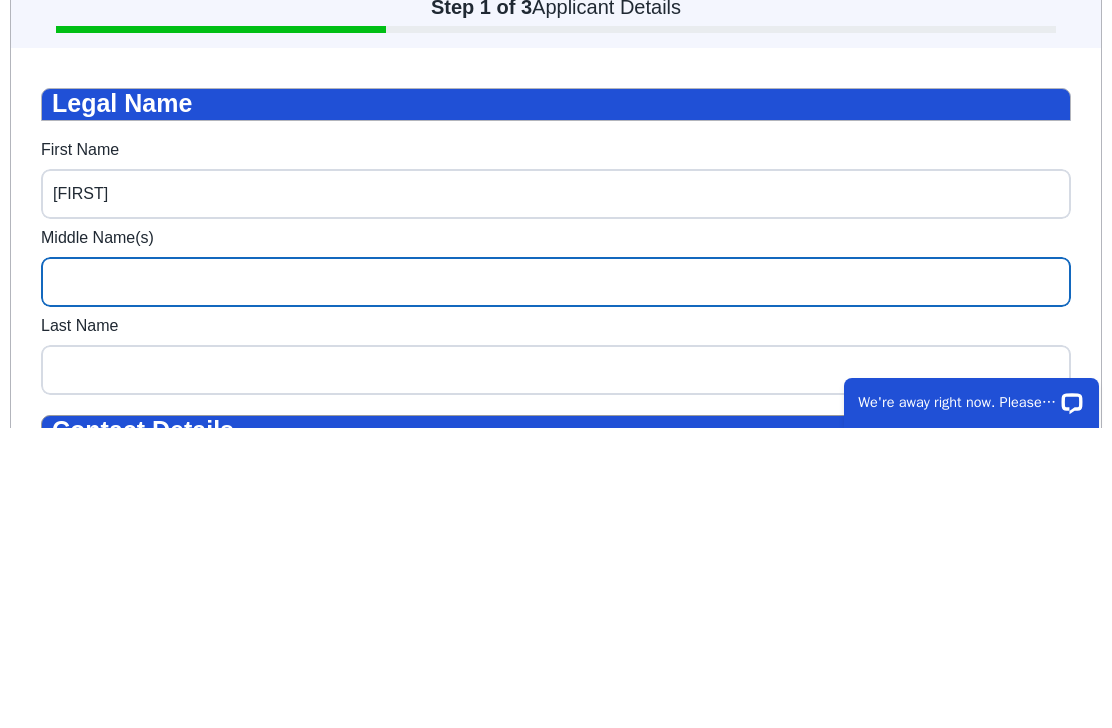 click on "Middle Name(s)" at bounding box center (556, 282) 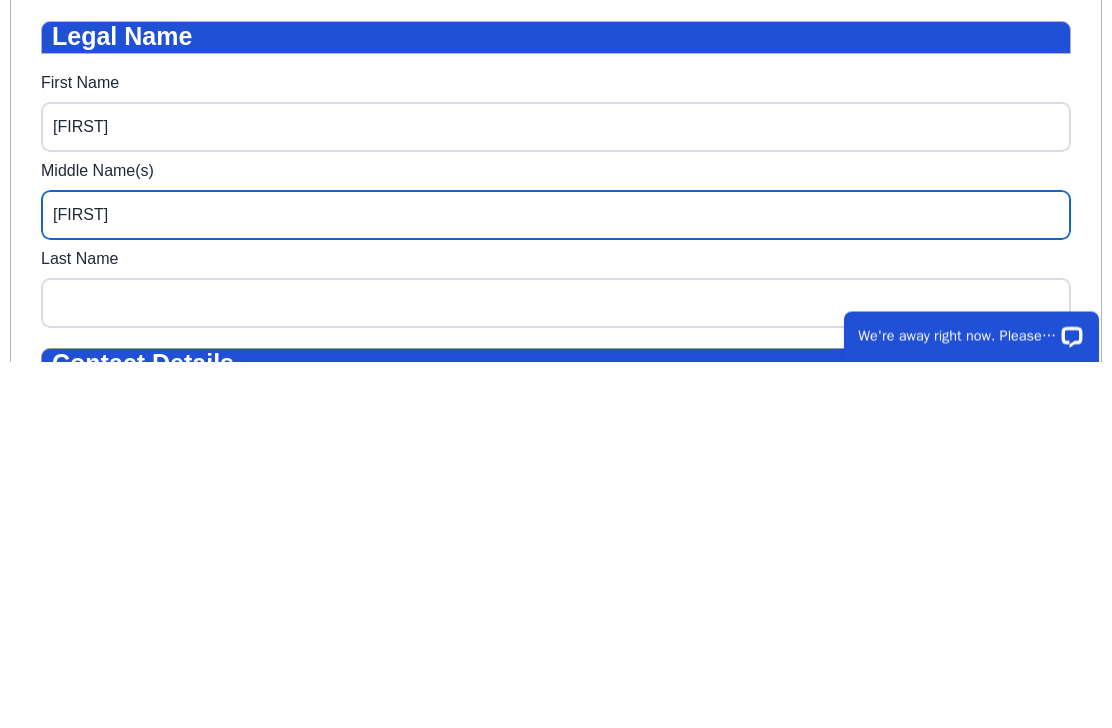 type on "[FIRST]" 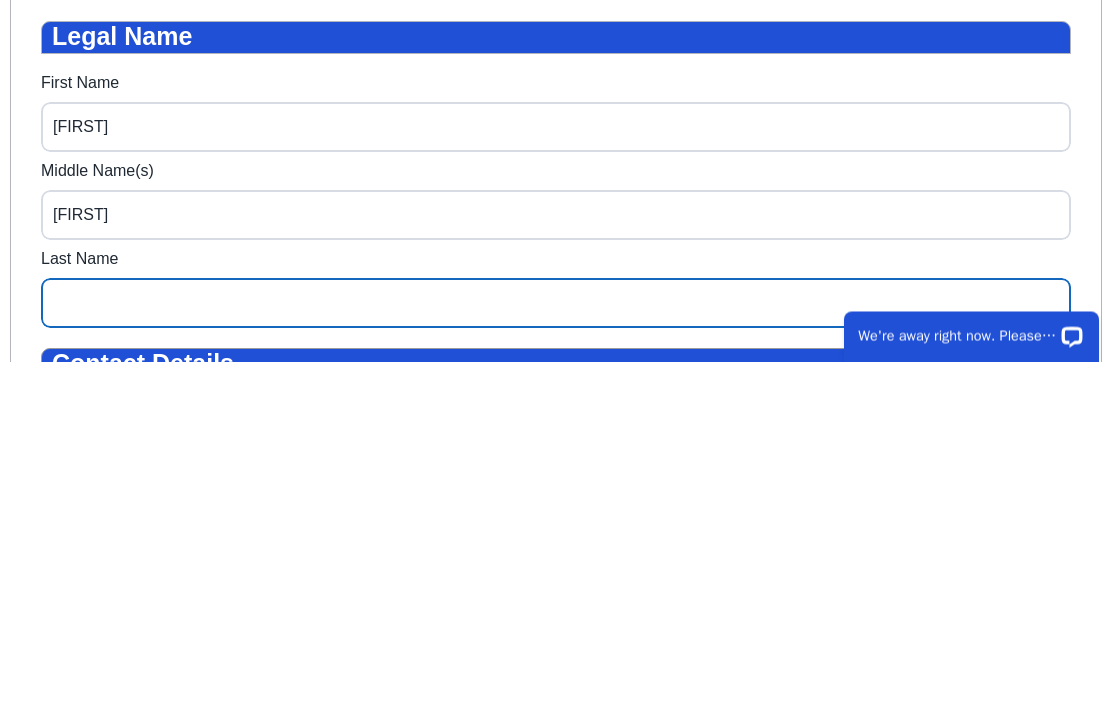 click on "Last Name" at bounding box center [556, 304] 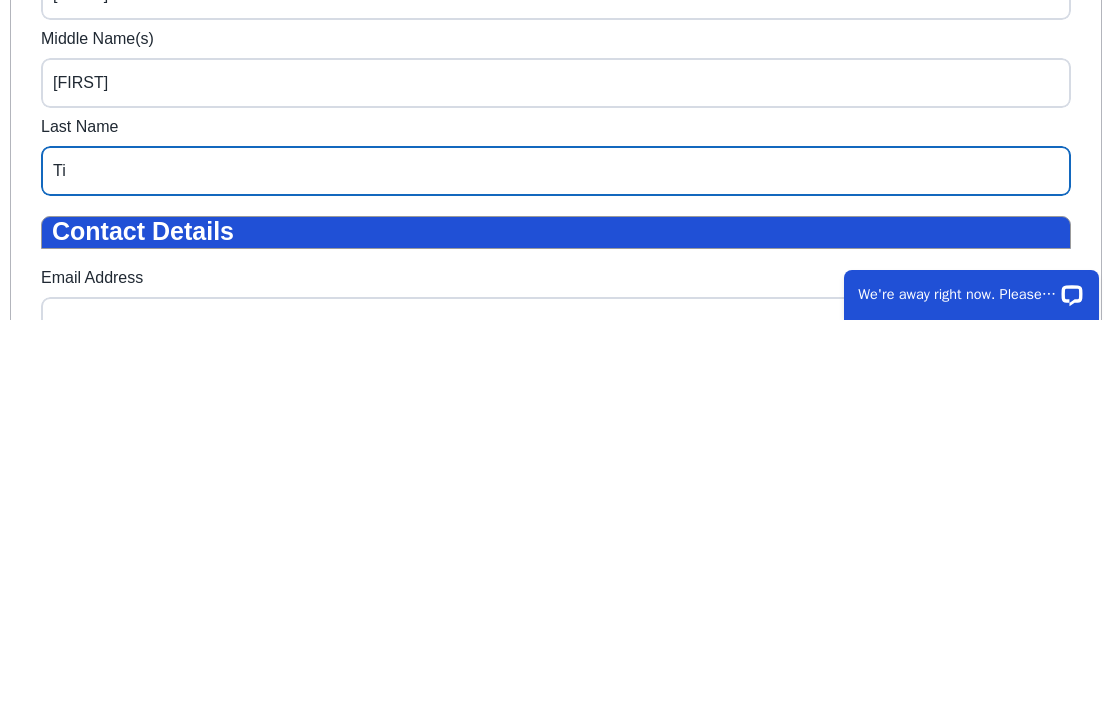 scroll, scrollTop: 104, scrollLeft: 0, axis: vertical 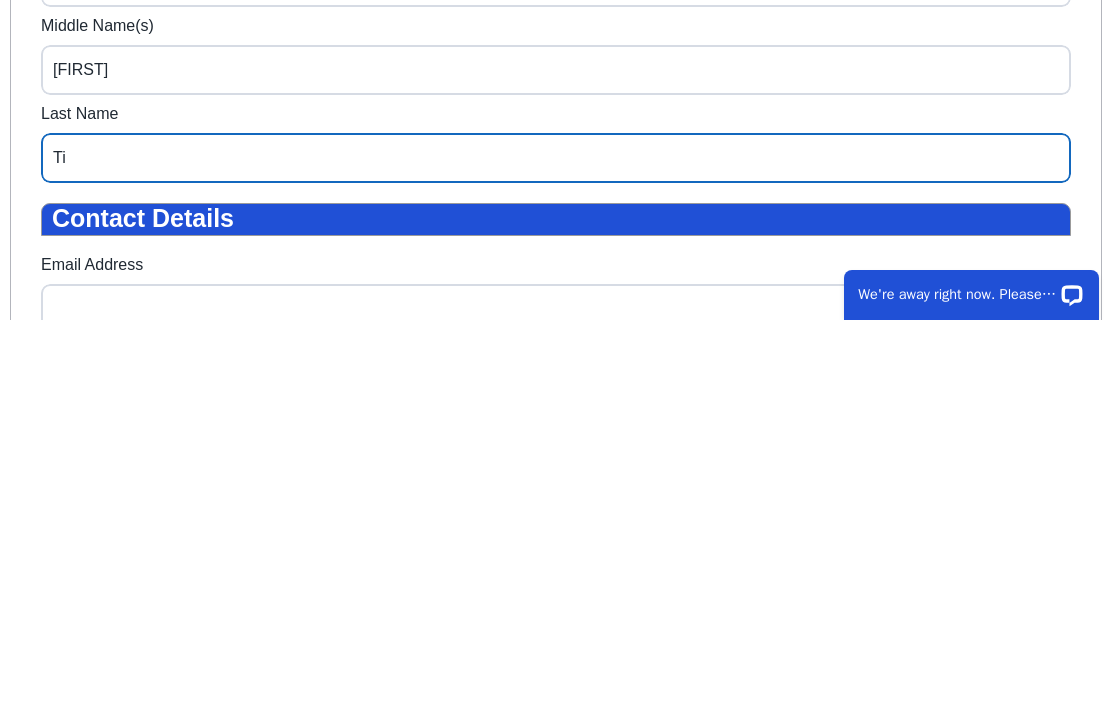 type on "Ti" 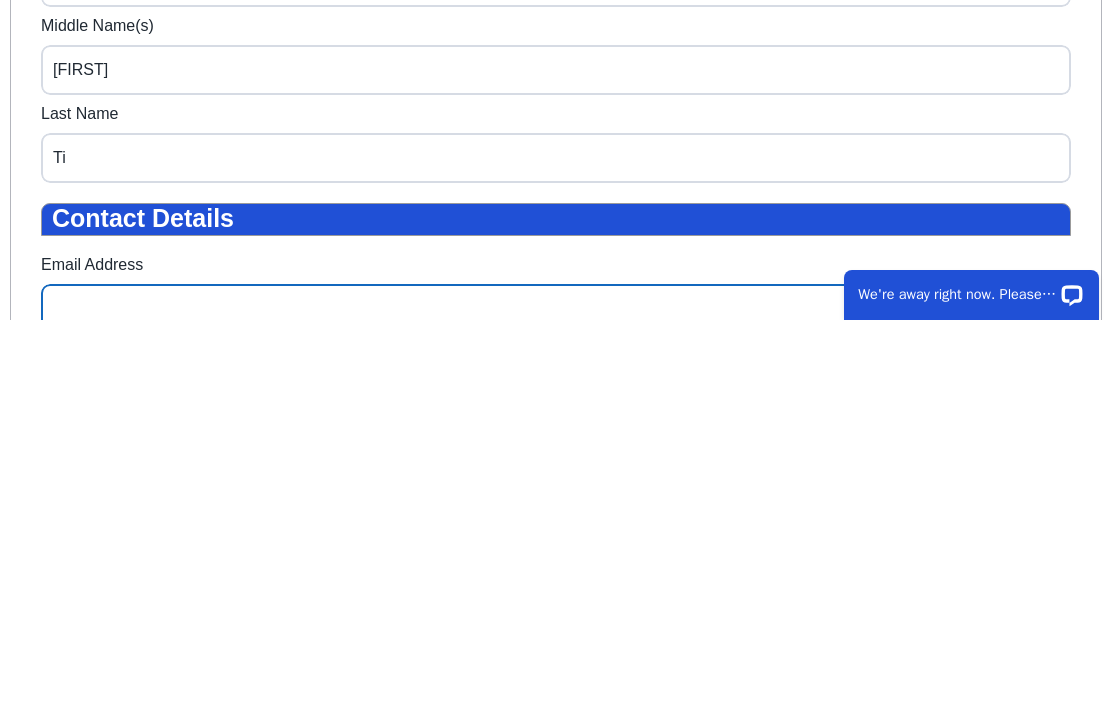 click on "Email Address" at bounding box center [556, 309] 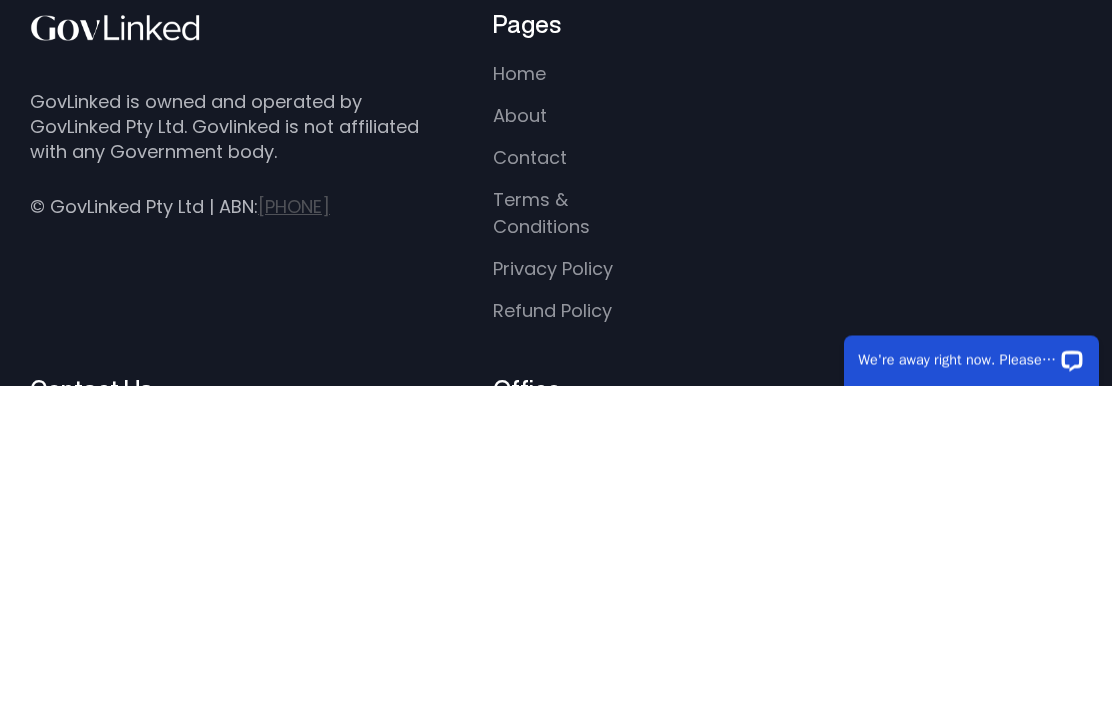 scroll, scrollTop: 1395, scrollLeft: 0, axis: vertical 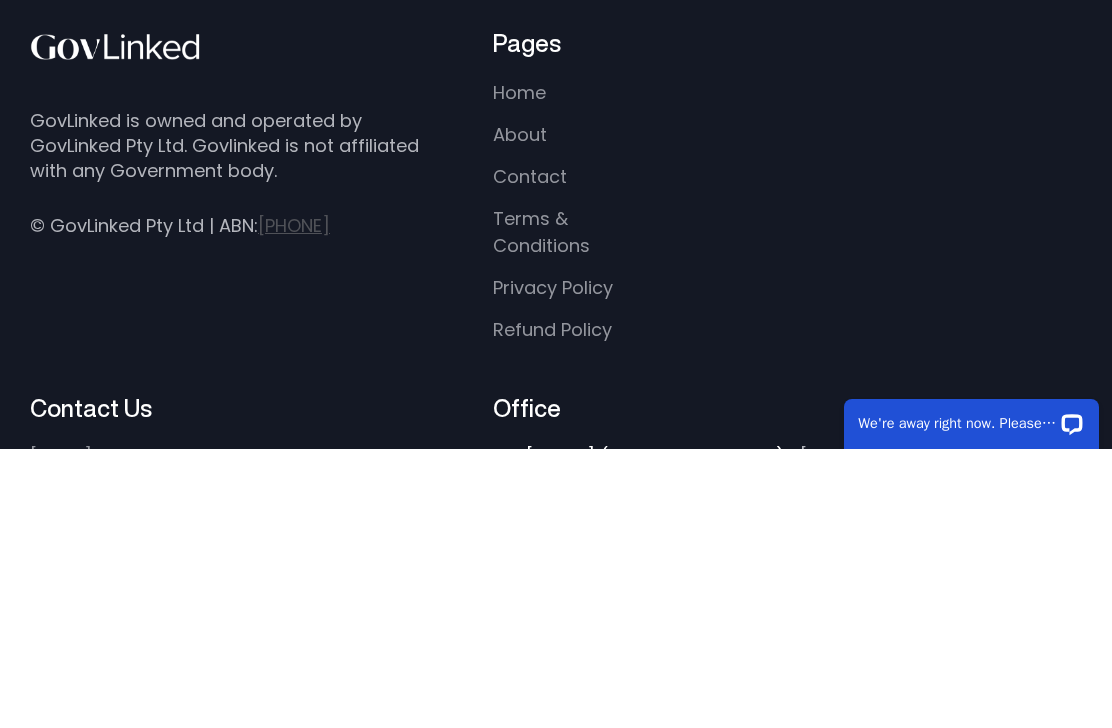 click on "About" at bounding box center [520, 413] 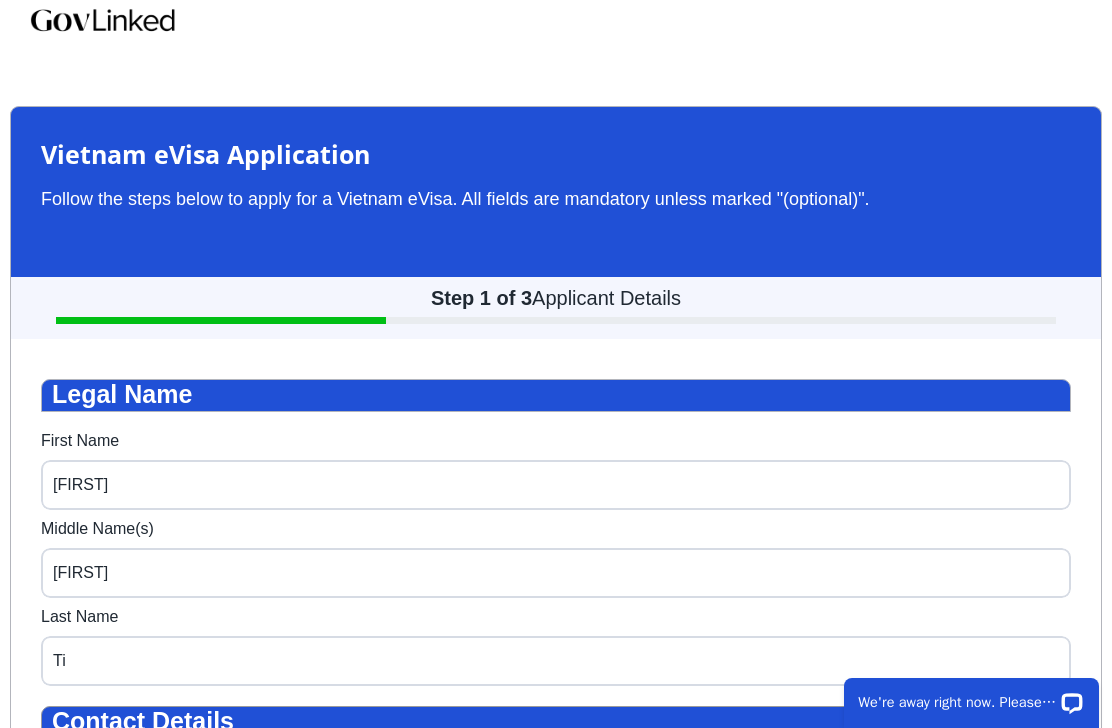 scroll, scrollTop: 0, scrollLeft: 0, axis: both 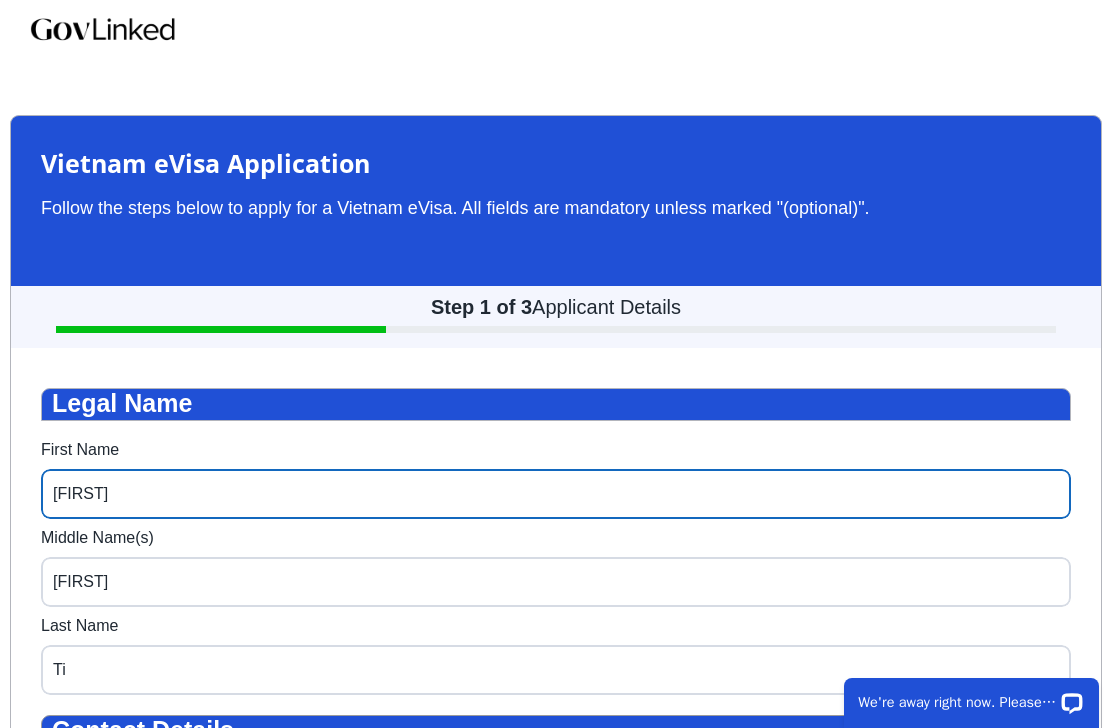 click on "[FIRST]" at bounding box center (556, 494) 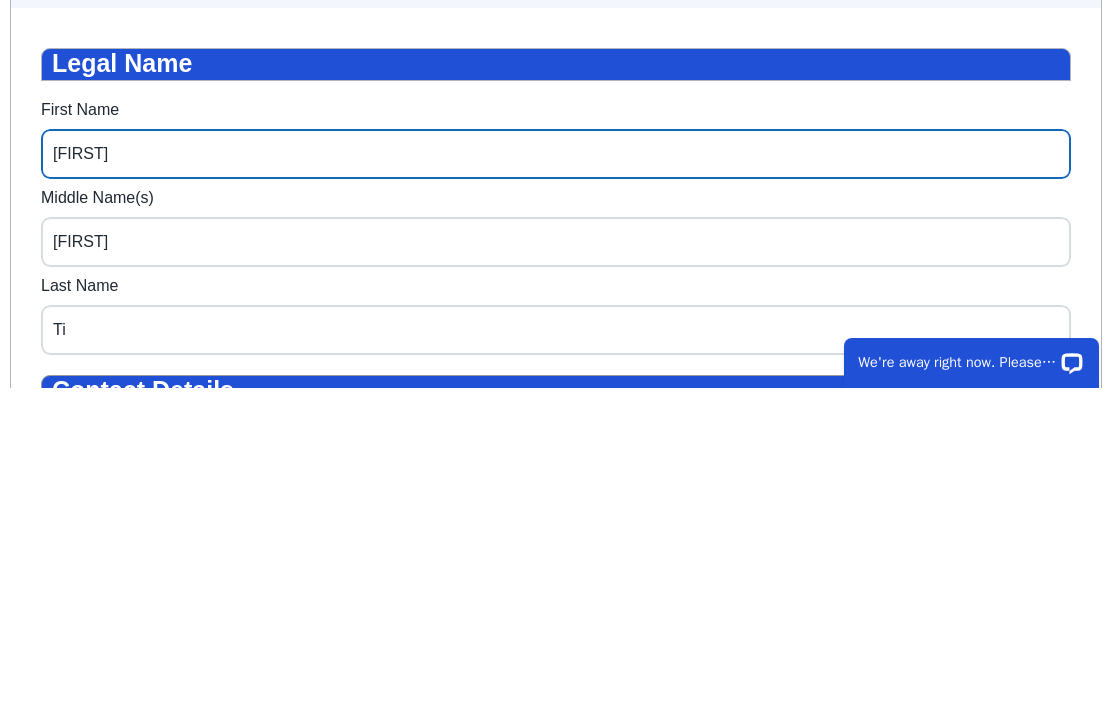 type on "[FIRST]" 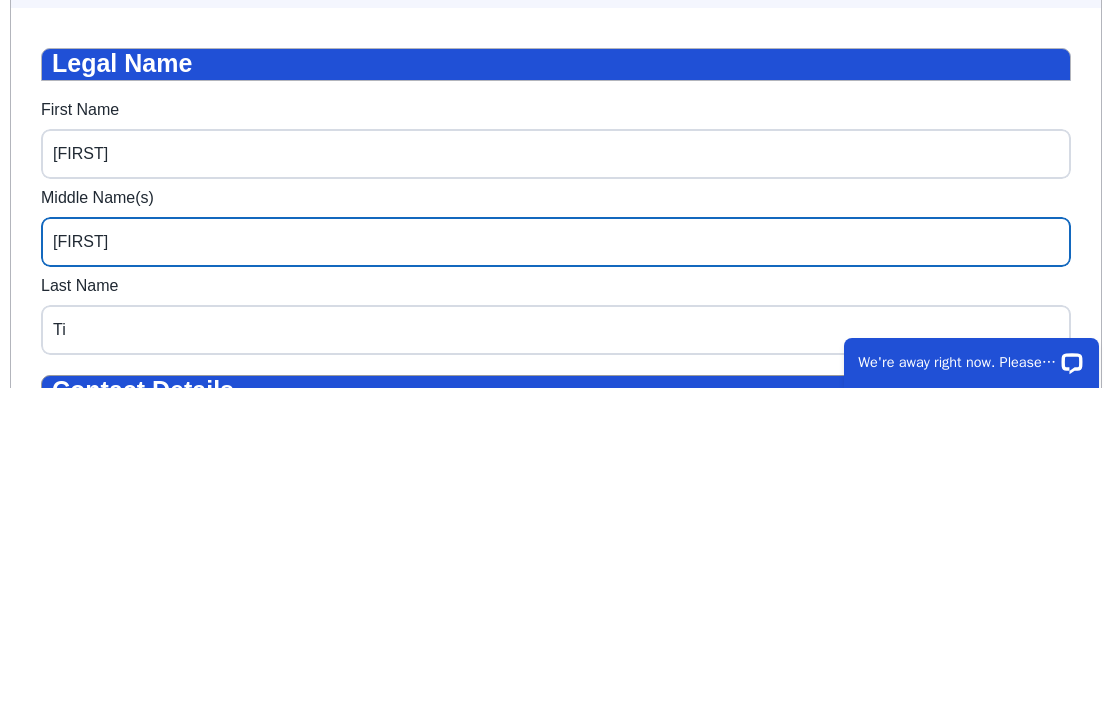 click on "[FIRST]" at bounding box center (556, 242) 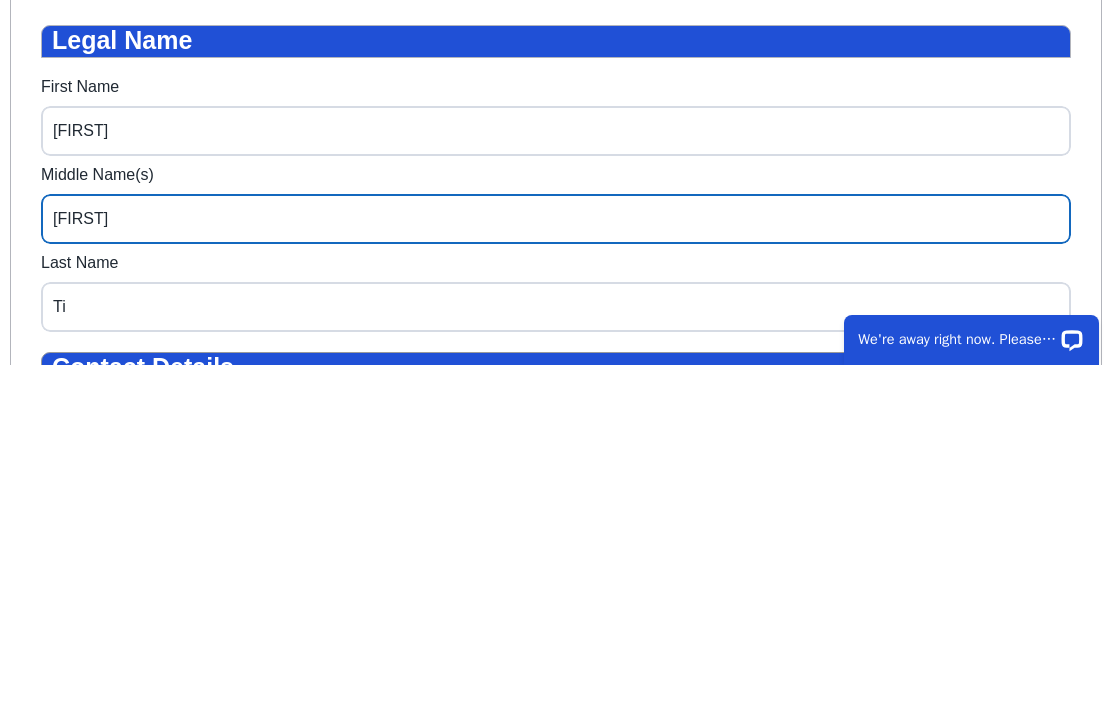 type on "Catherine" 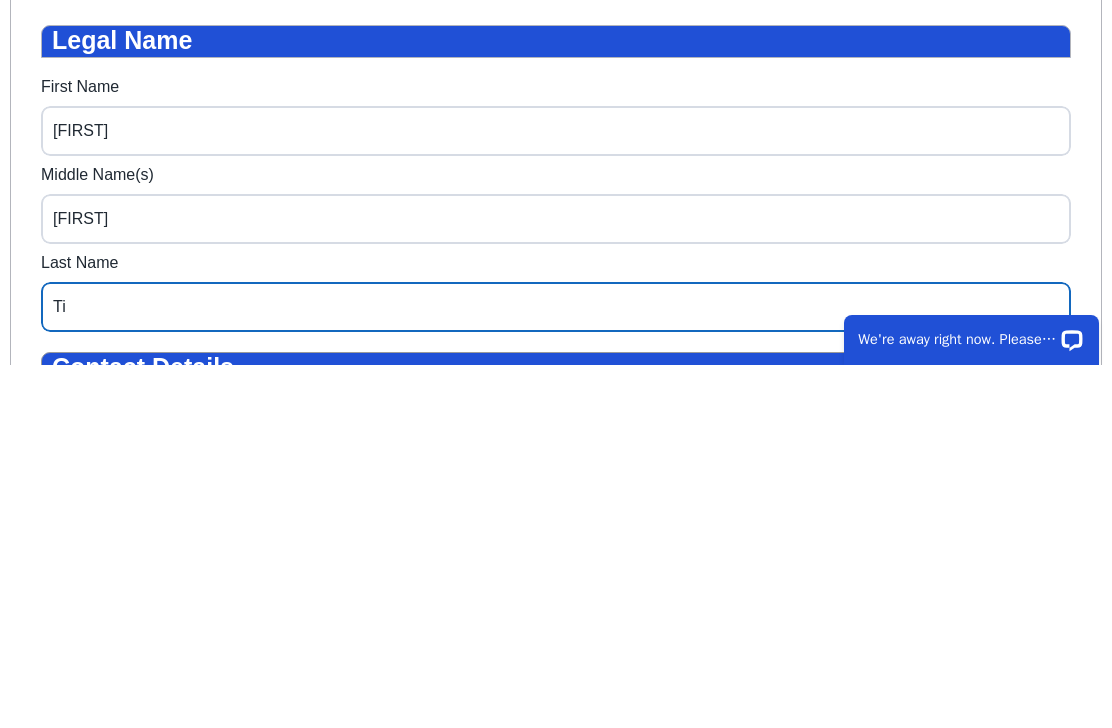 click on "Ti" at bounding box center [556, 307] 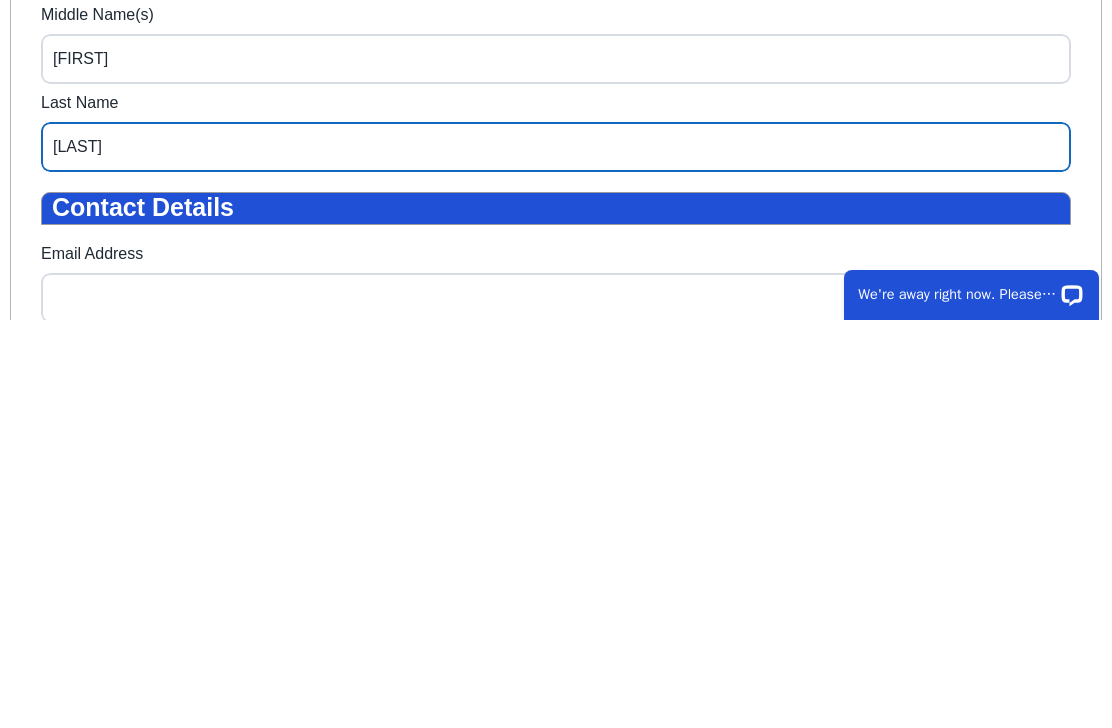 scroll, scrollTop: 128, scrollLeft: 0, axis: vertical 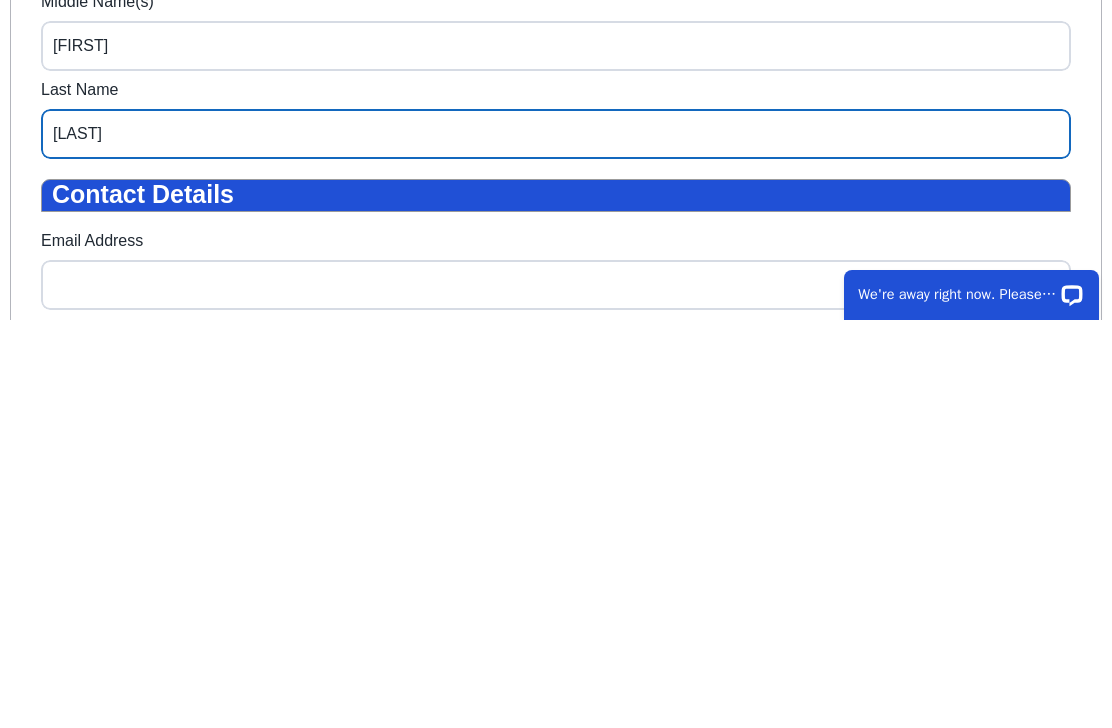 type on "Tickner" 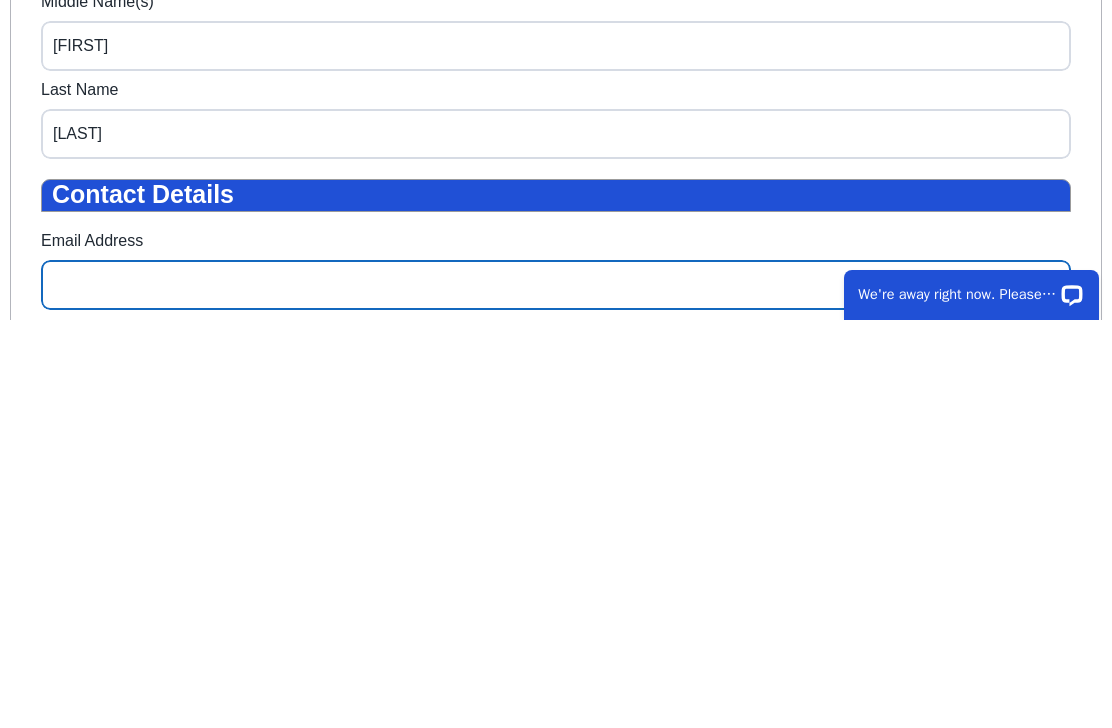 click on "Email Address" at bounding box center (556, 285) 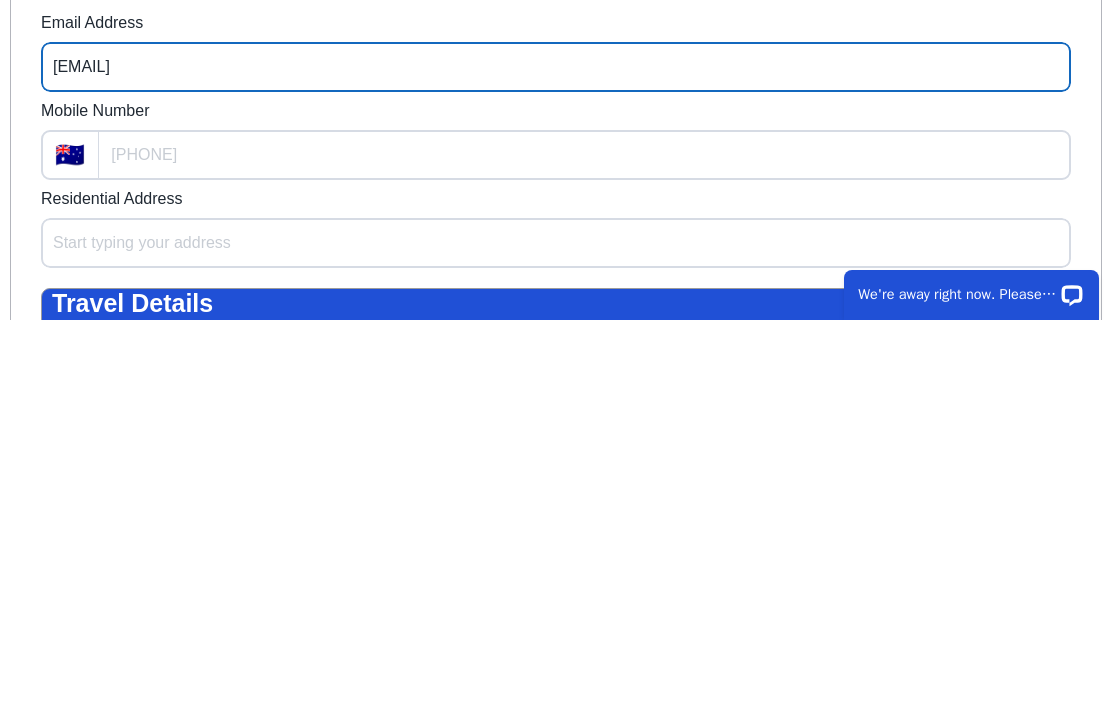 scroll, scrollTop: 359, scrollLeft: 0, axis: vertical 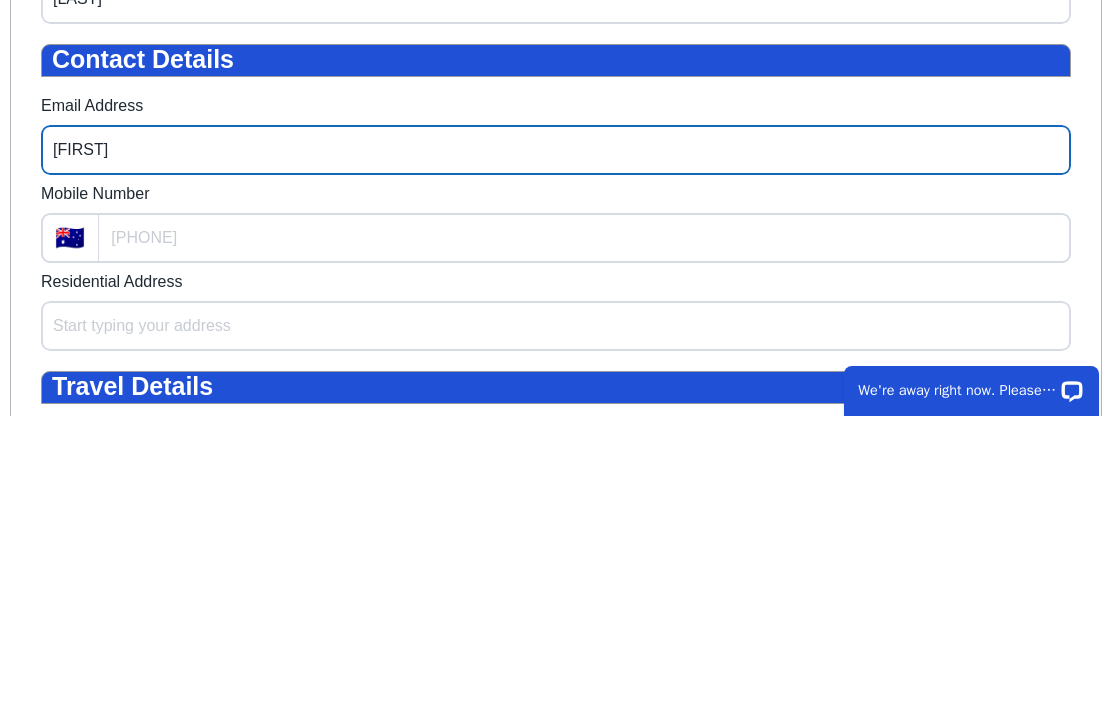 type on "j" 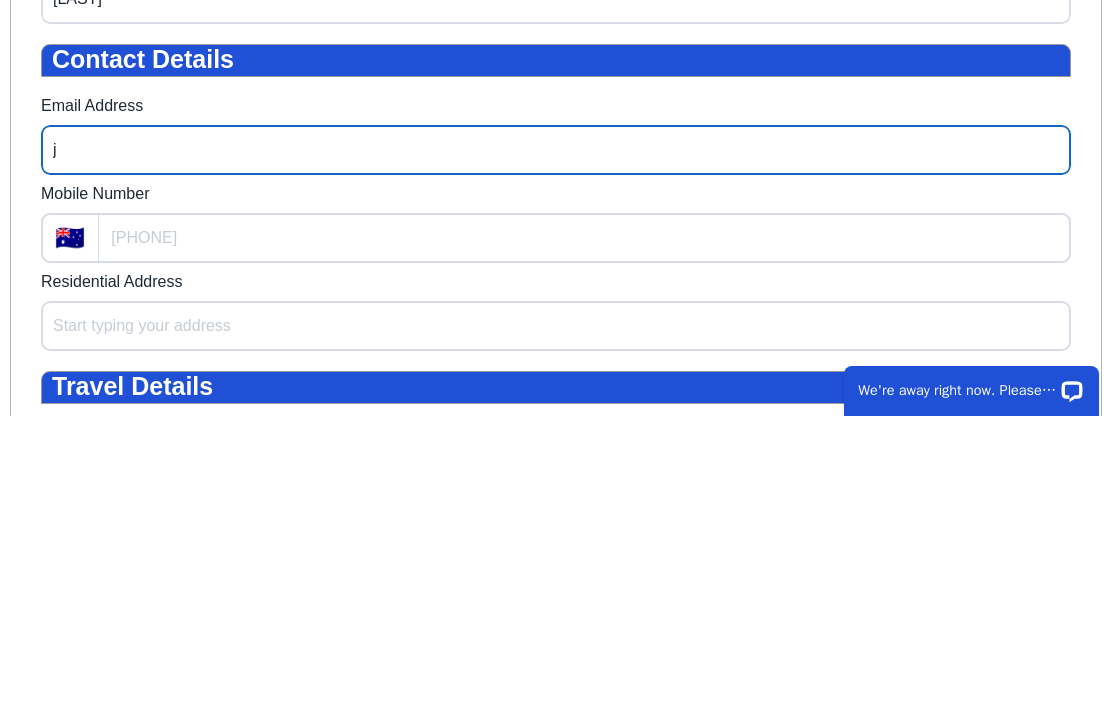 type 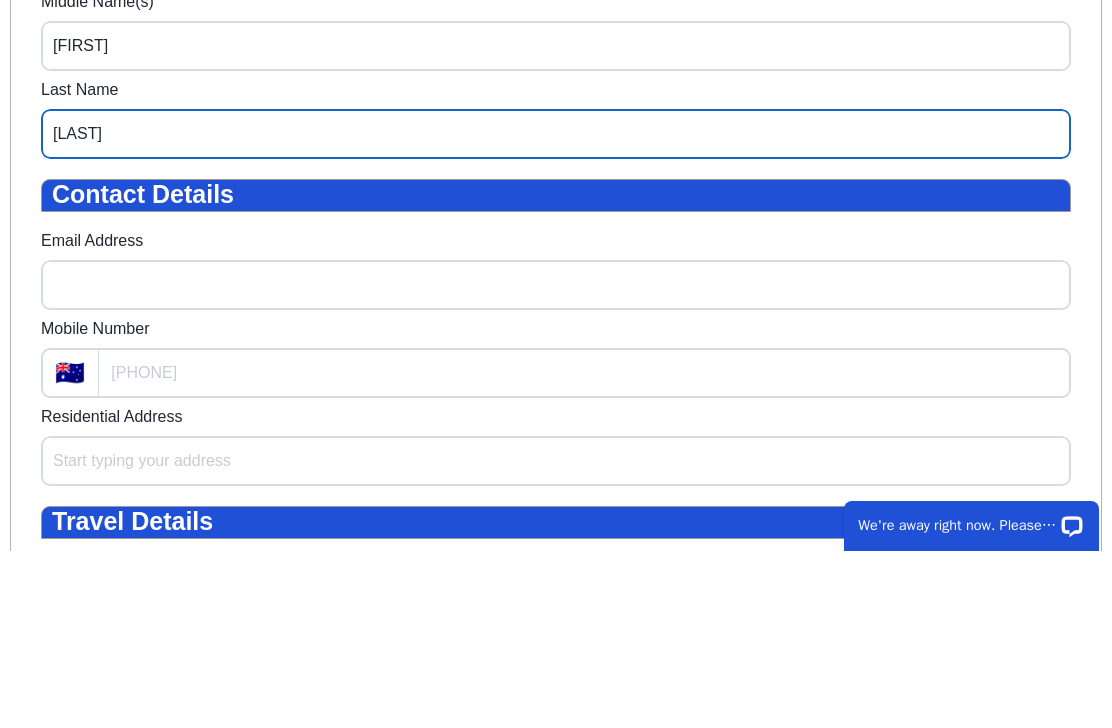 click on "Tickner" at bounding box center (556, 134) 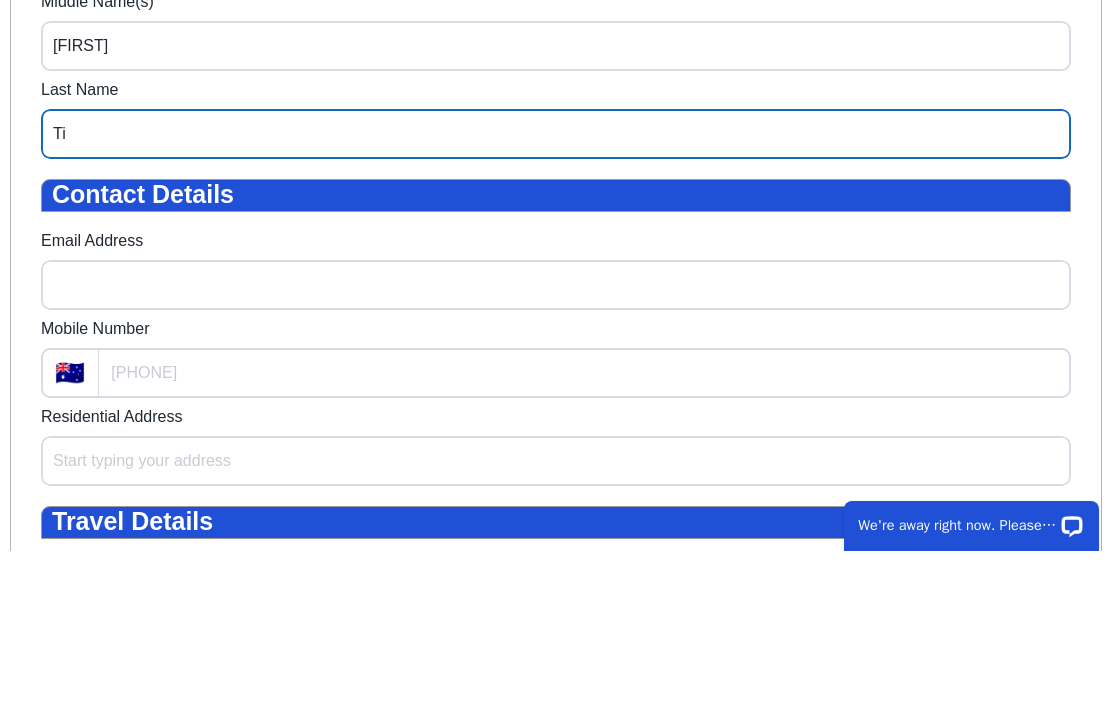 type on "T" 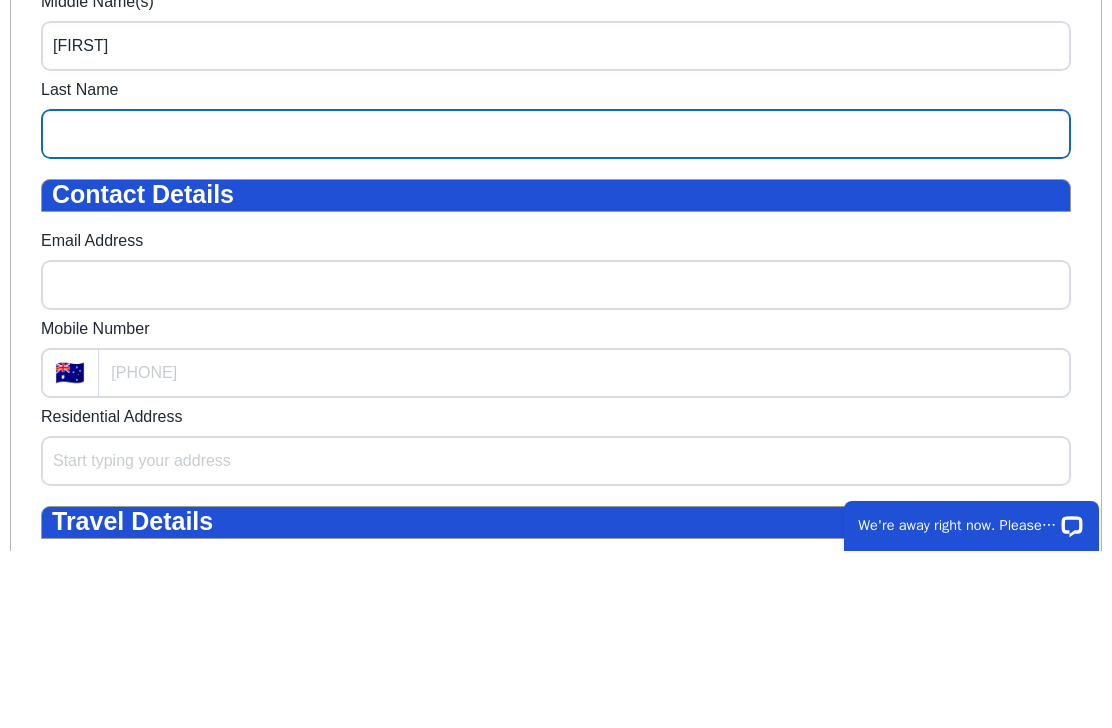 type 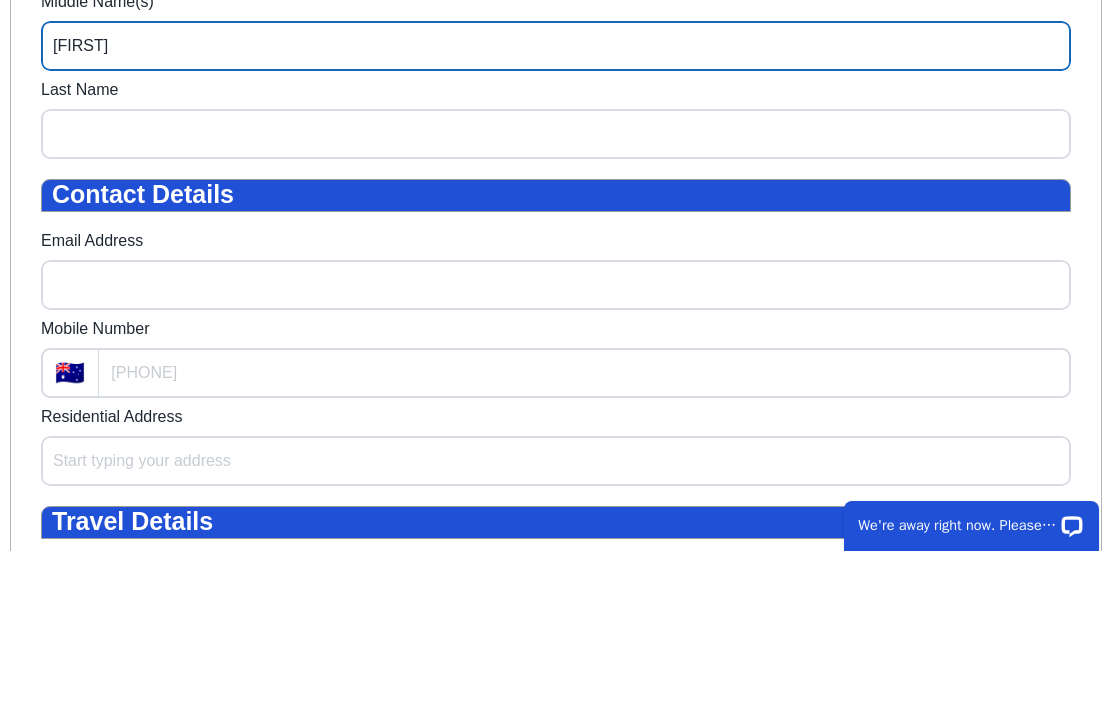click on "Catherine" at bounding box center (556, 46) 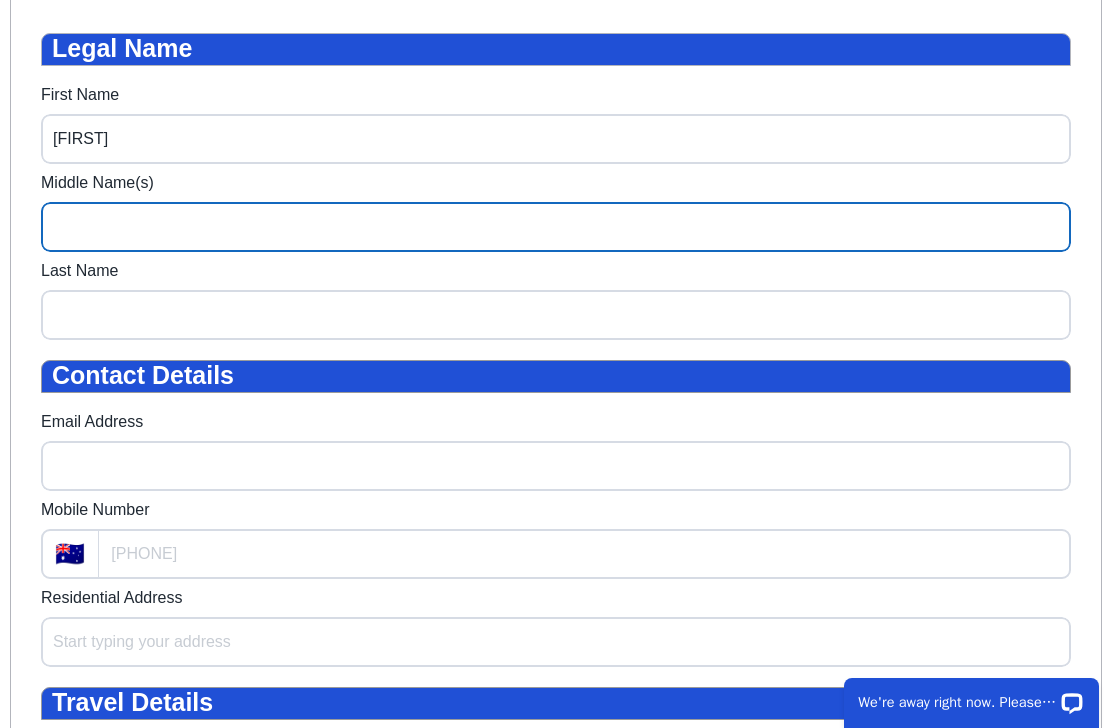 scroll, scrollTop: 342, scrollLeft: 0, axis: vertical 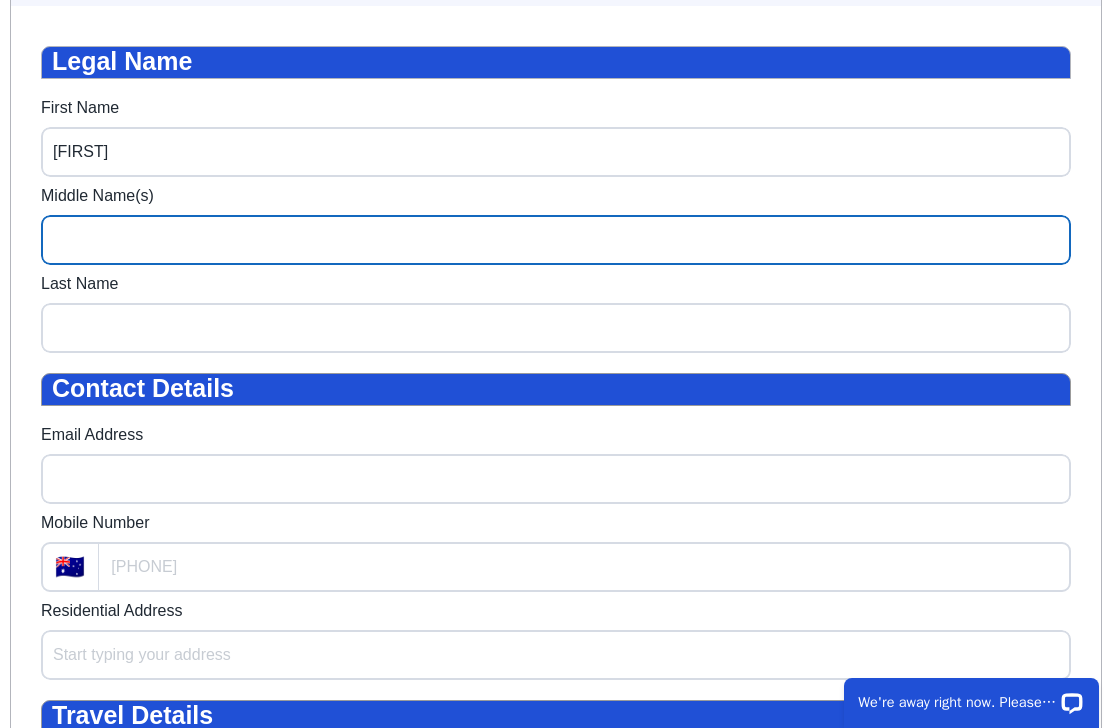 type 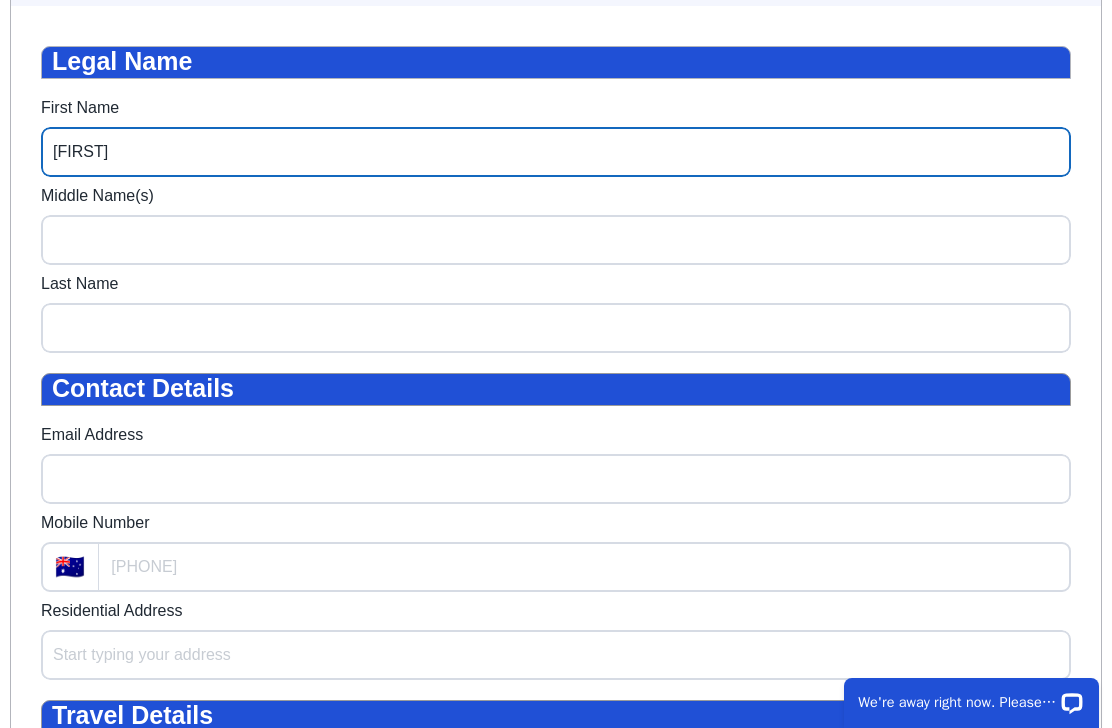 click on "Jane" at bounding box center (556, 152) 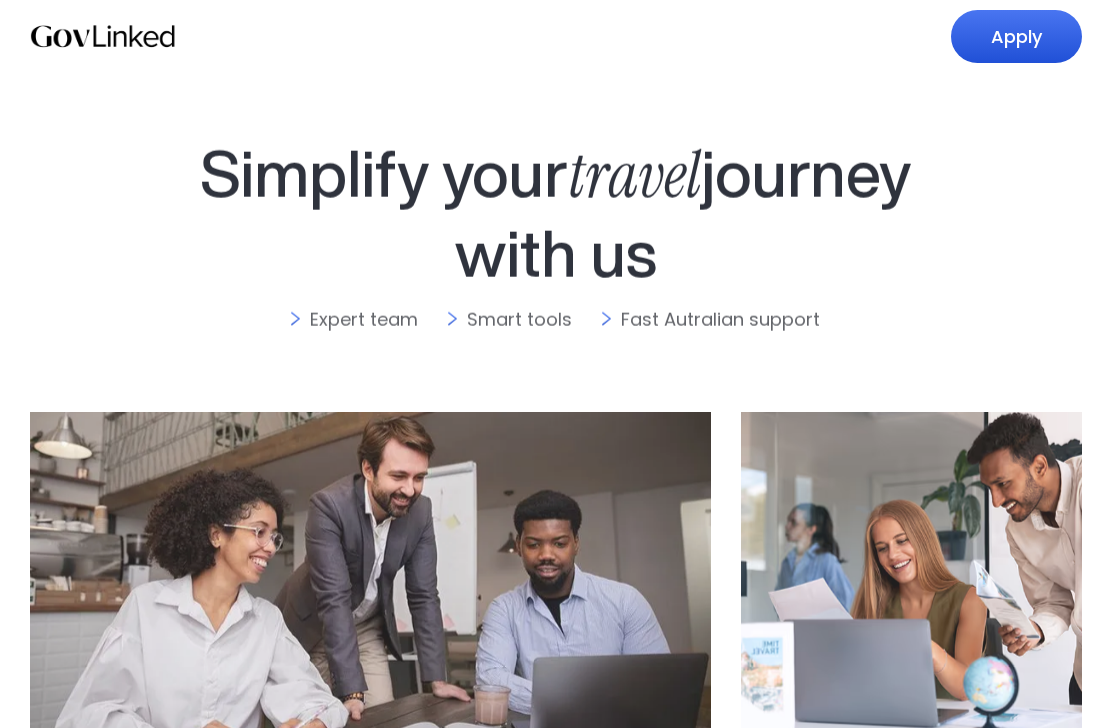 scroll, scrollTop: 0, scrollLeft: 0, axis: both 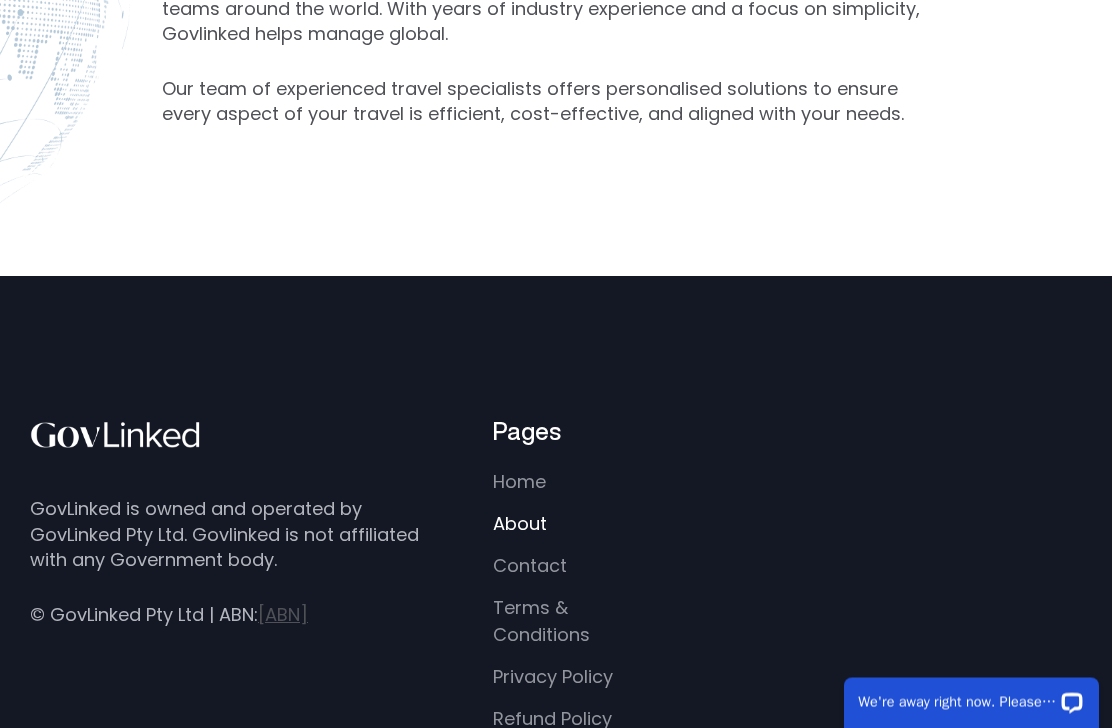 click on "Home" at bounding box center (519, 482) 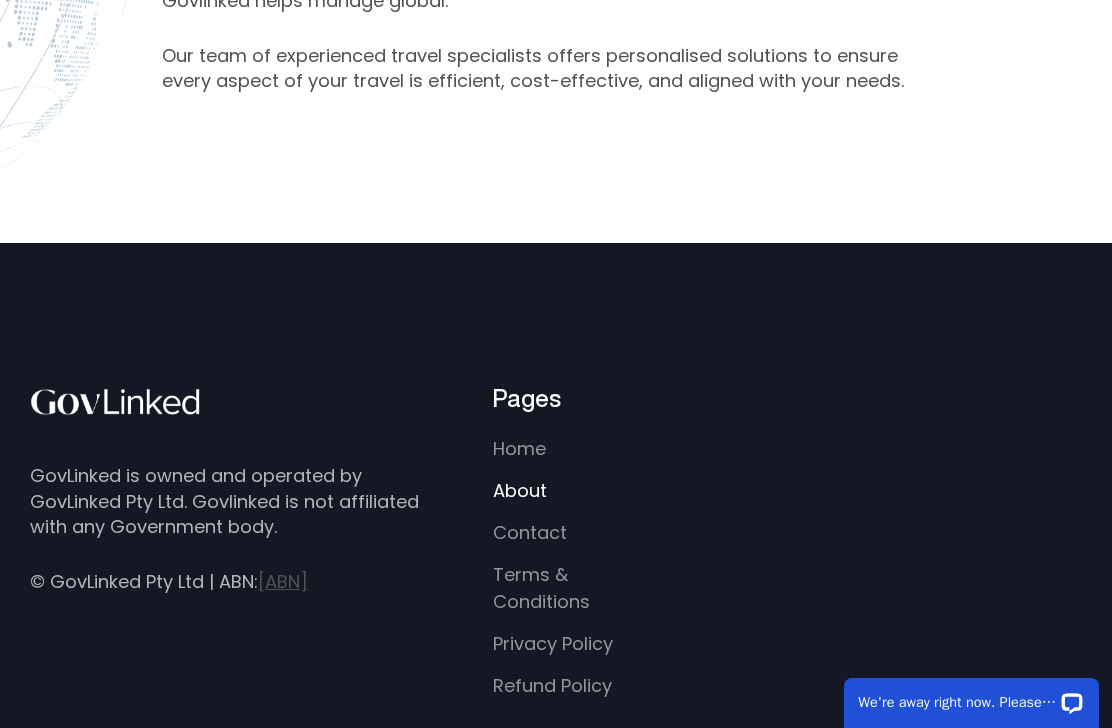click on "Contact" at bounding box center (530, 532) 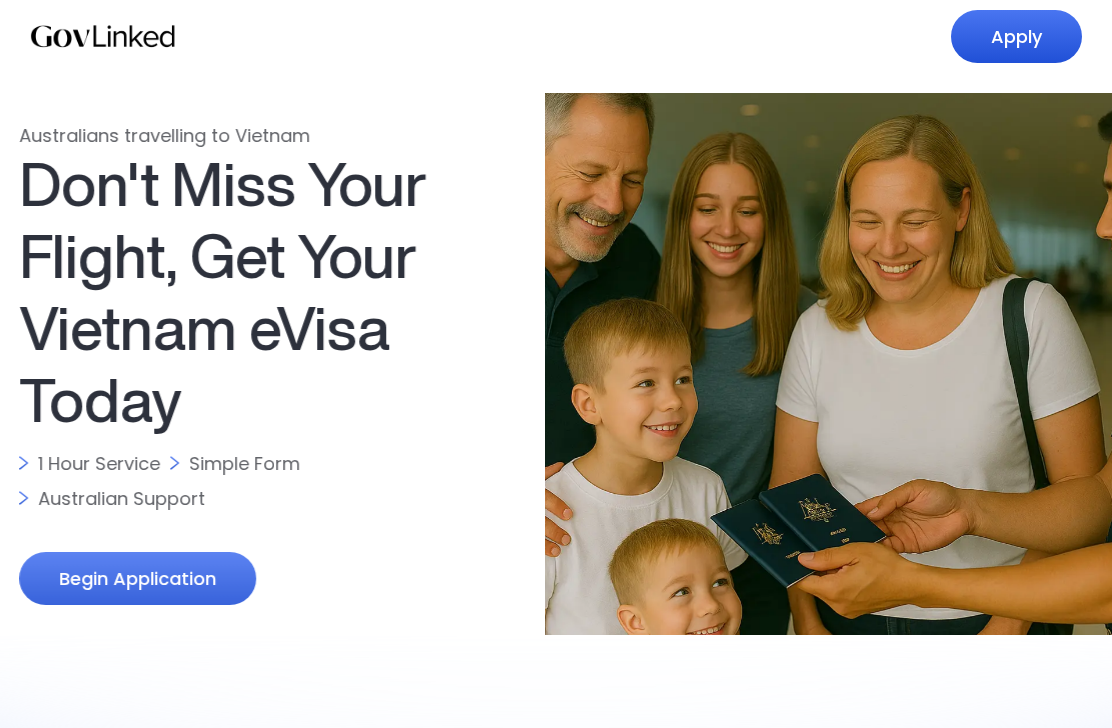 scroll, scrollTop: 0, scrollLeft: 0, axis: both 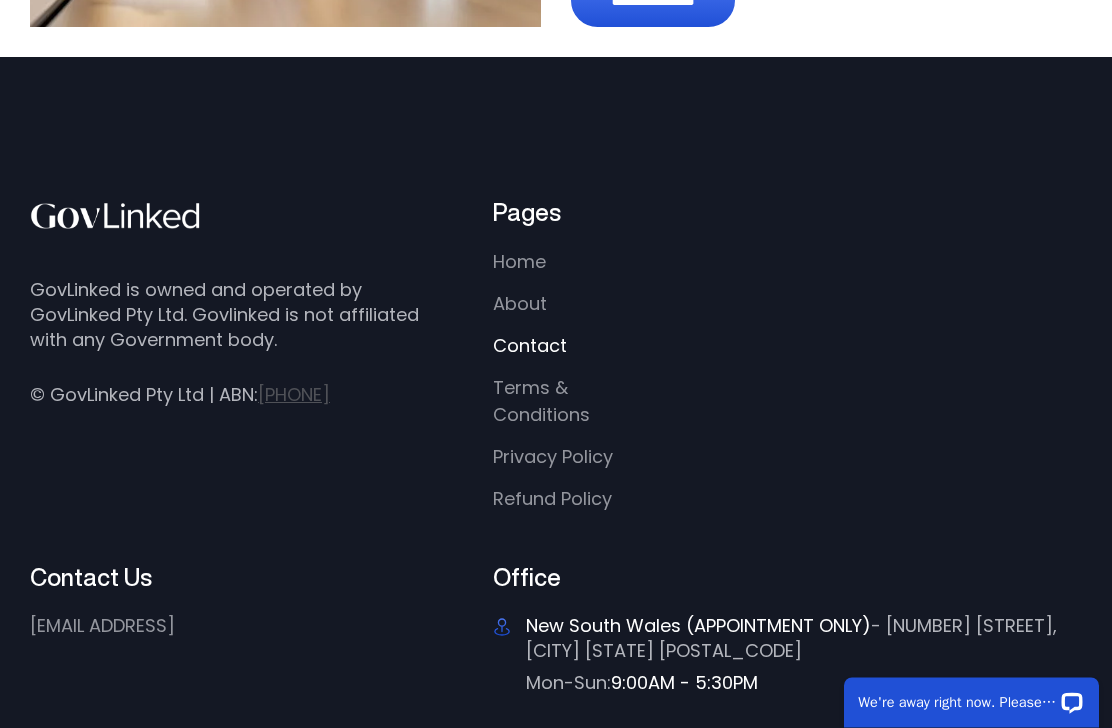 click on "Terms & Conditions" at bounding box center [558, 402] 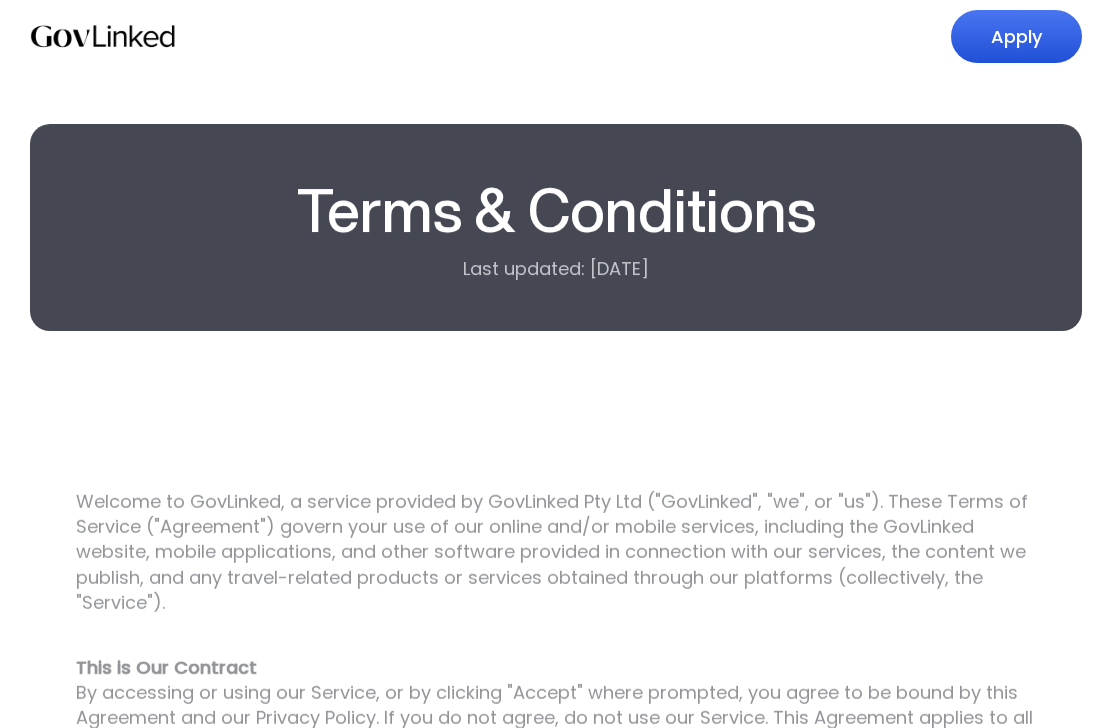 scroll, scrollTop: 0, scrollLeft: 0, axis: both 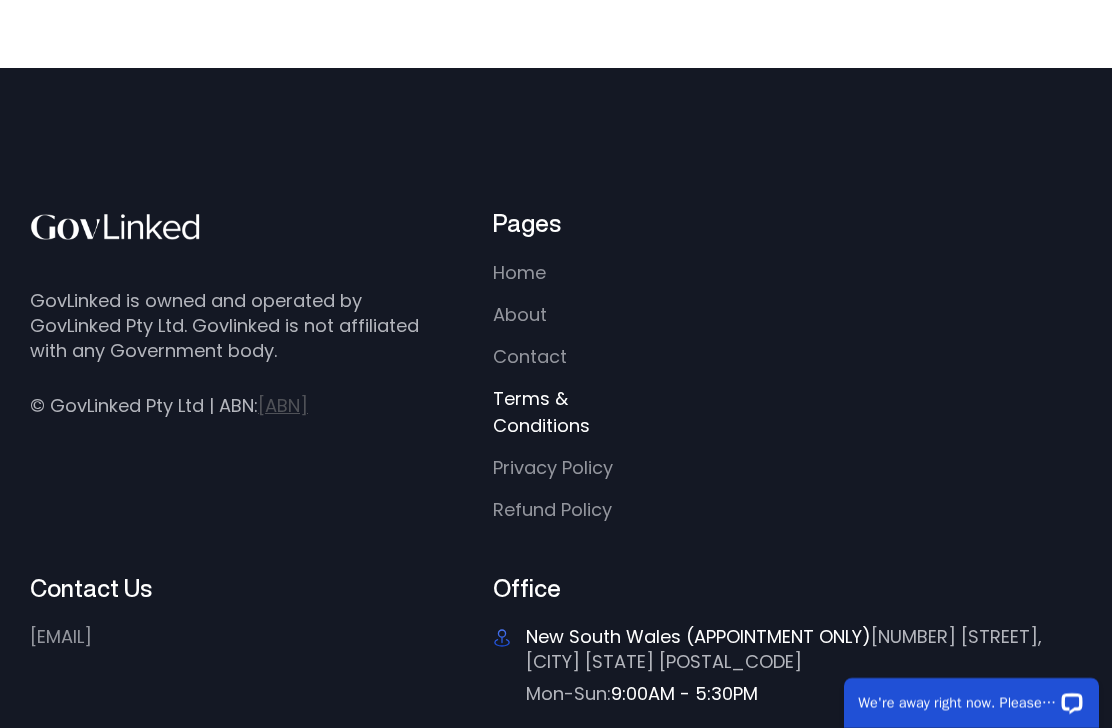 click on "[ABN]" at bounding box center [283, 405] 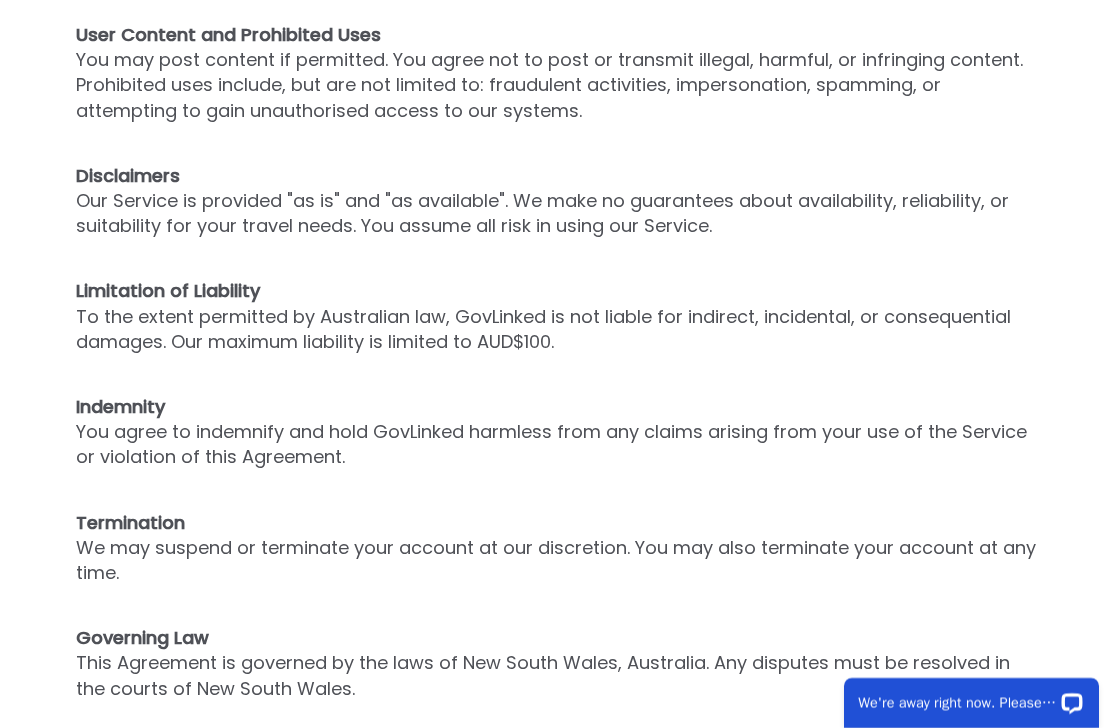 scroll, scrollTop: 2102, scrollLeft: 0, axis: vertical 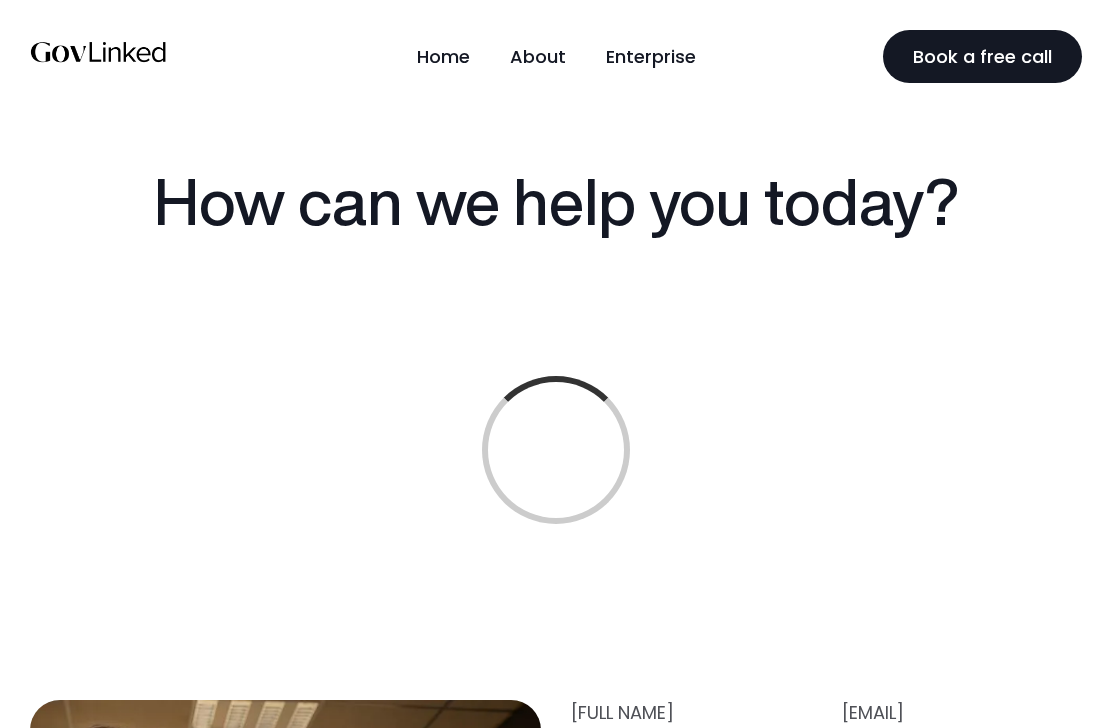 click on "Book a free call" at bounding box center [982, 56] 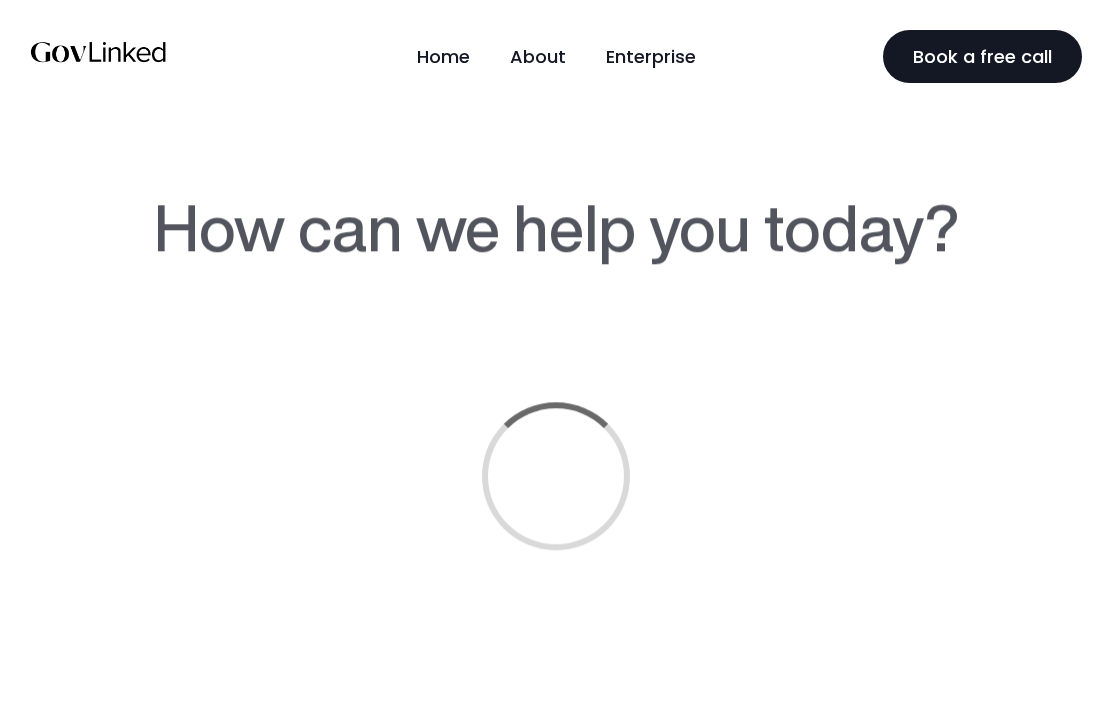scroll, scrollTop: 0, scrollLeft: 0, axis: both 